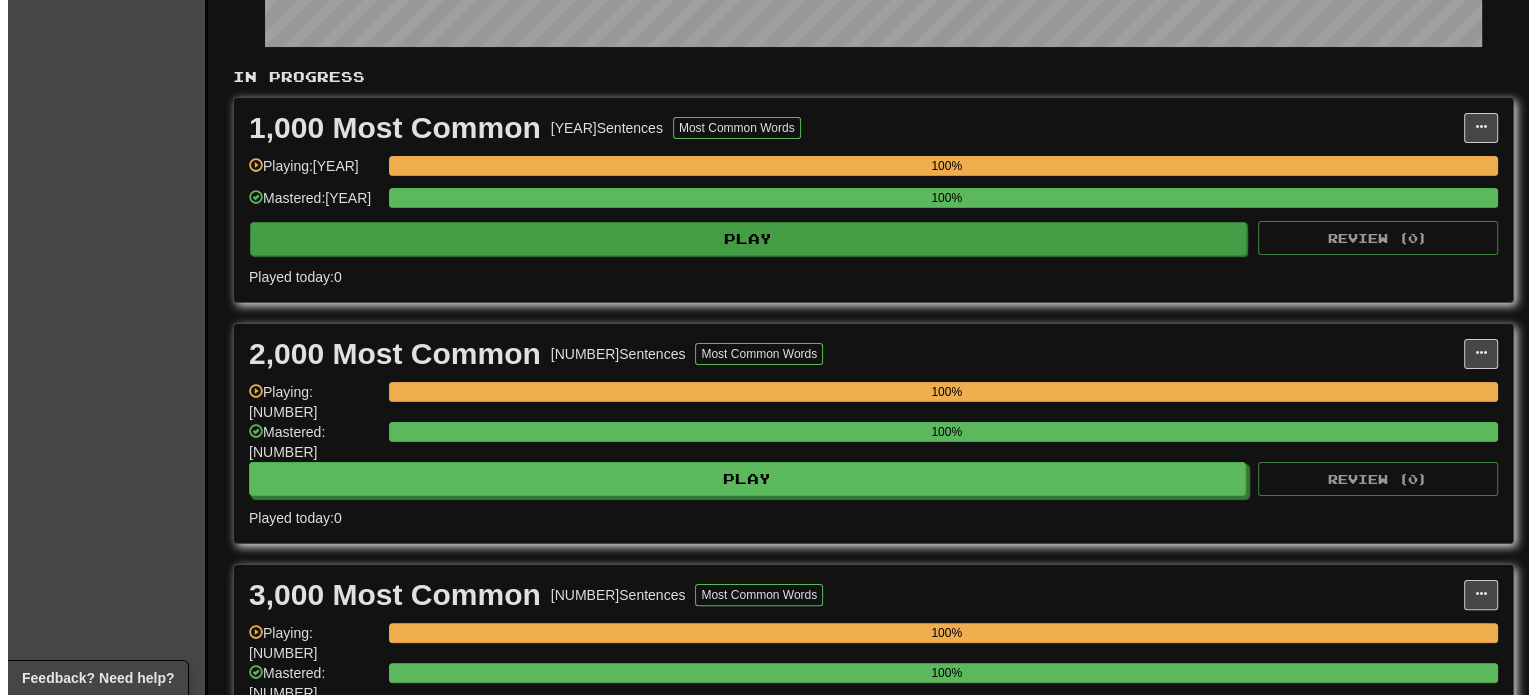 scroll, scrollTop: 500, scrollLeft: 0, axis: vertical 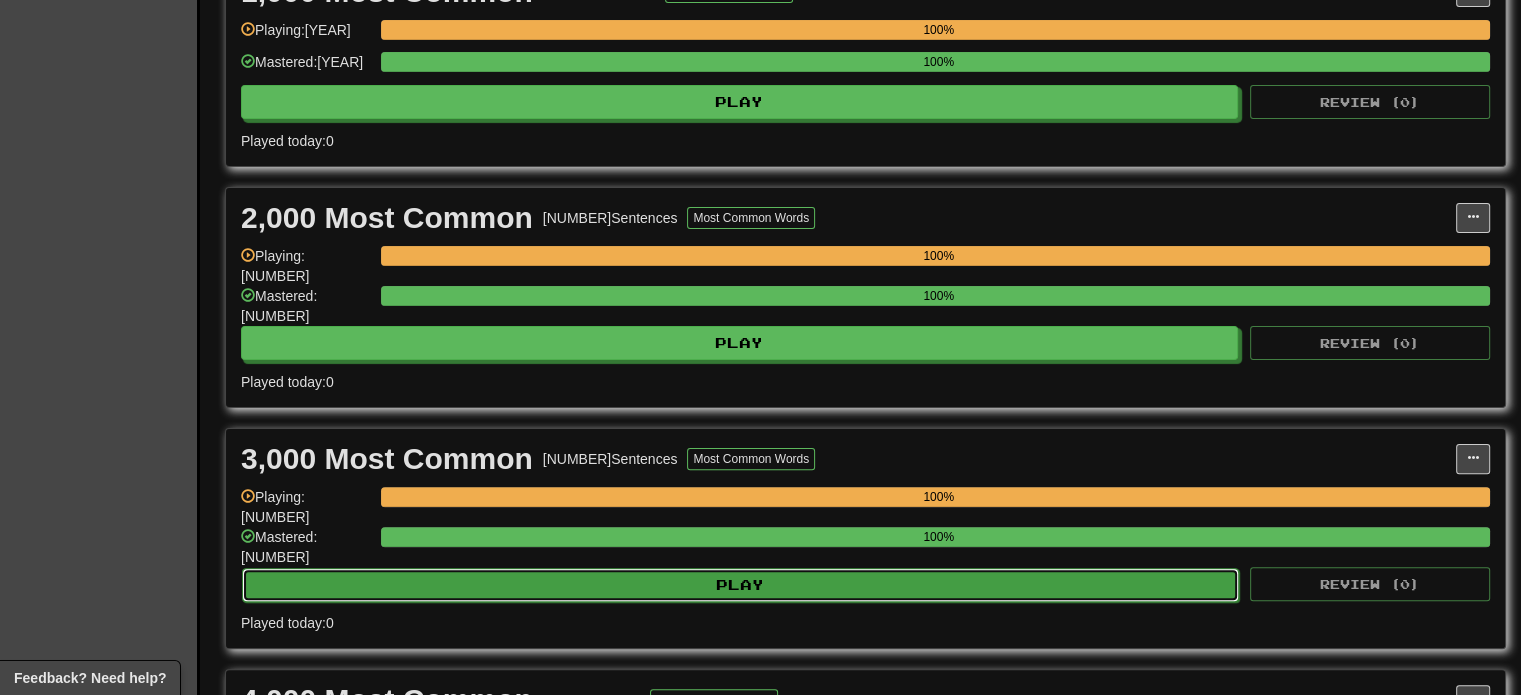 click on "Play" at bounding box center [740, 585] 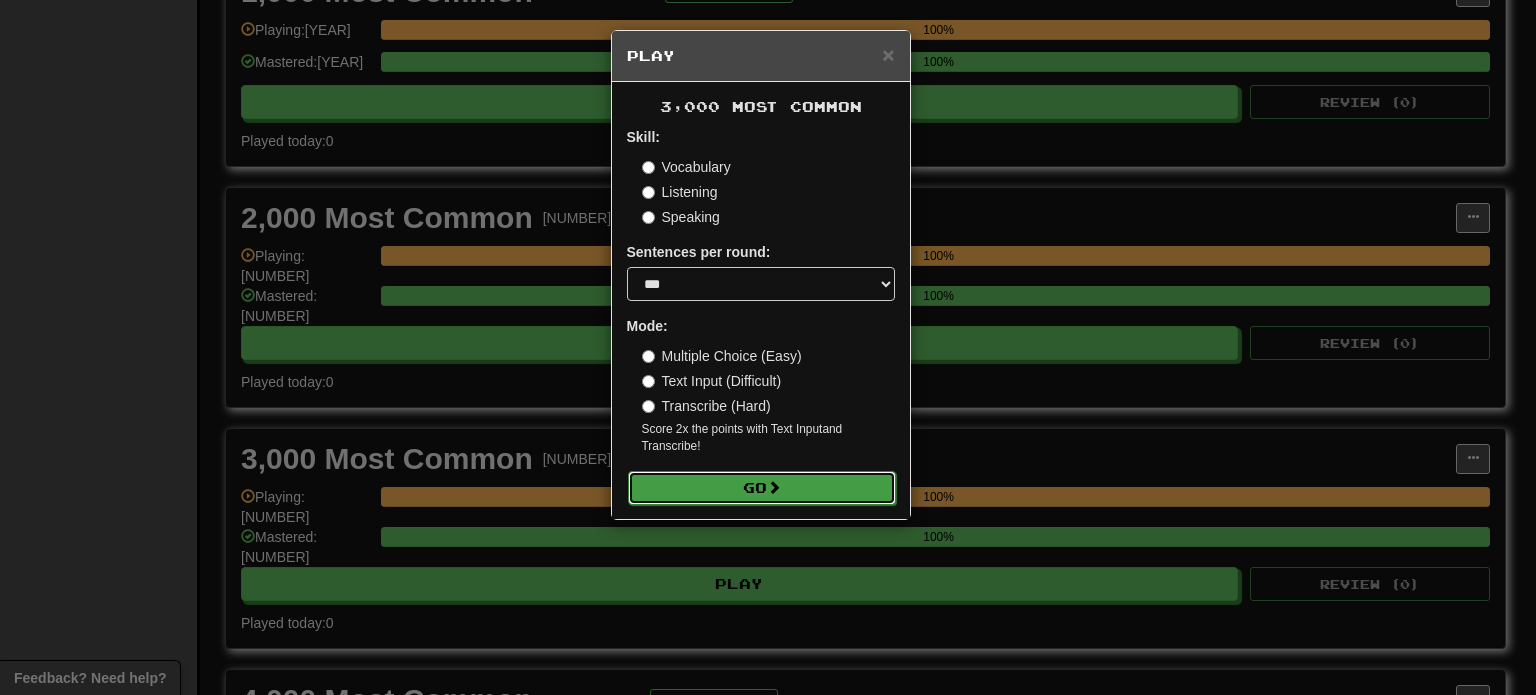 click on "Go" at bounding box center [762, 488] 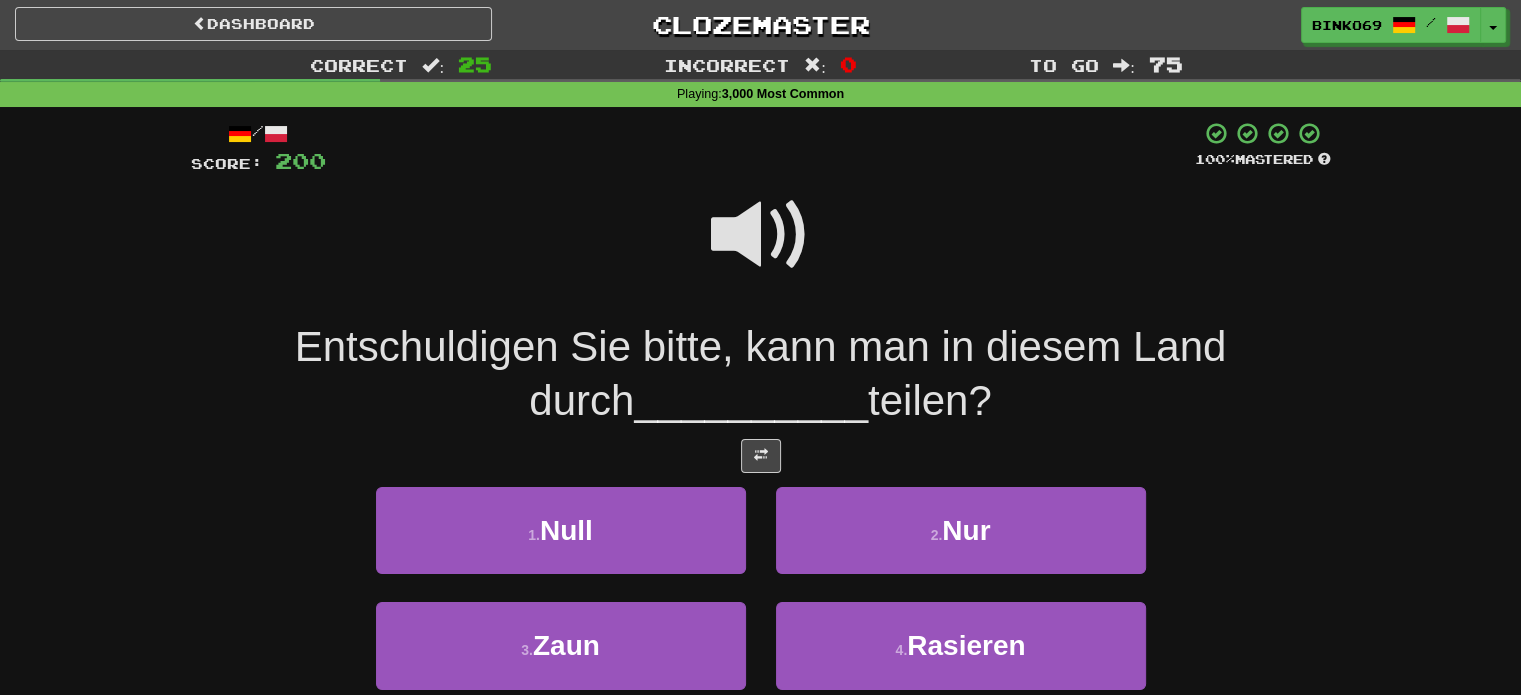 scroll, scrollTop: 0, scrollLeft: 0, axis: both 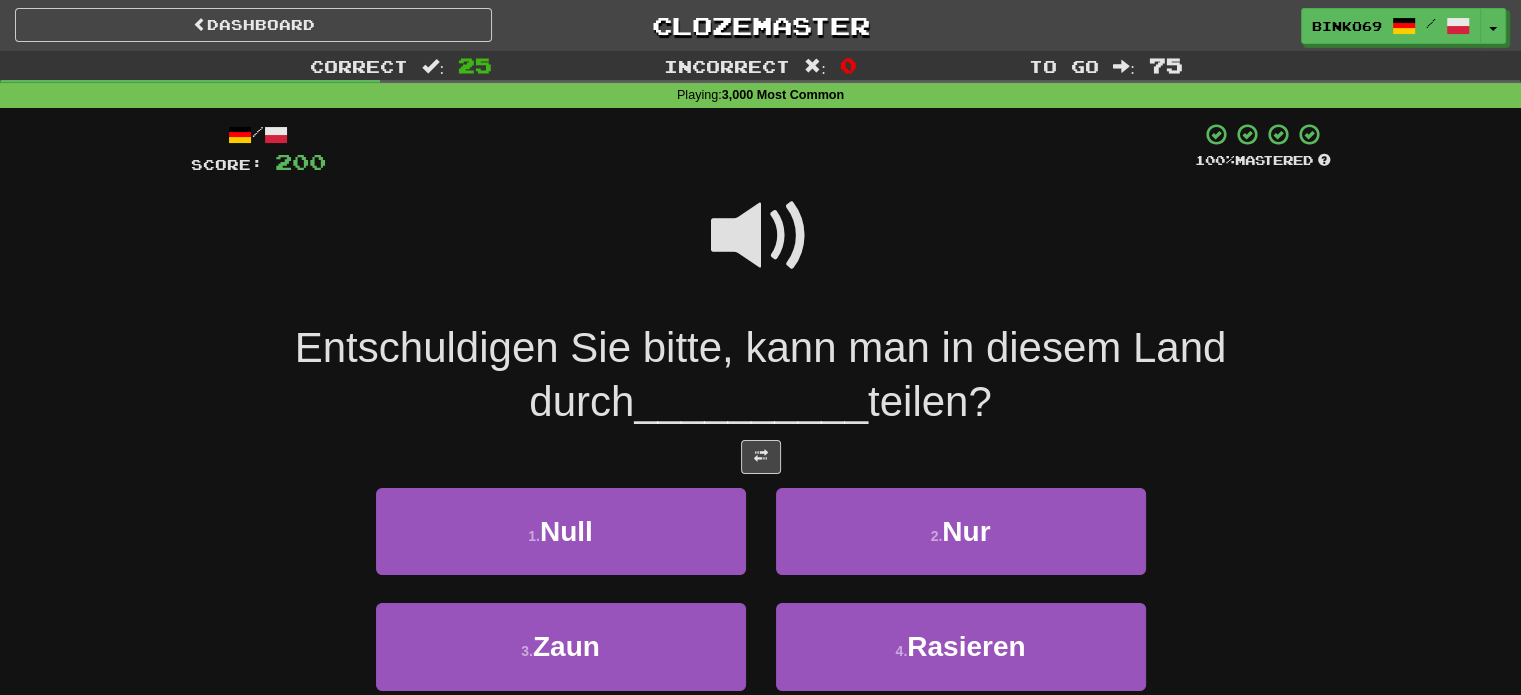 click at bounding box center (761, 236) 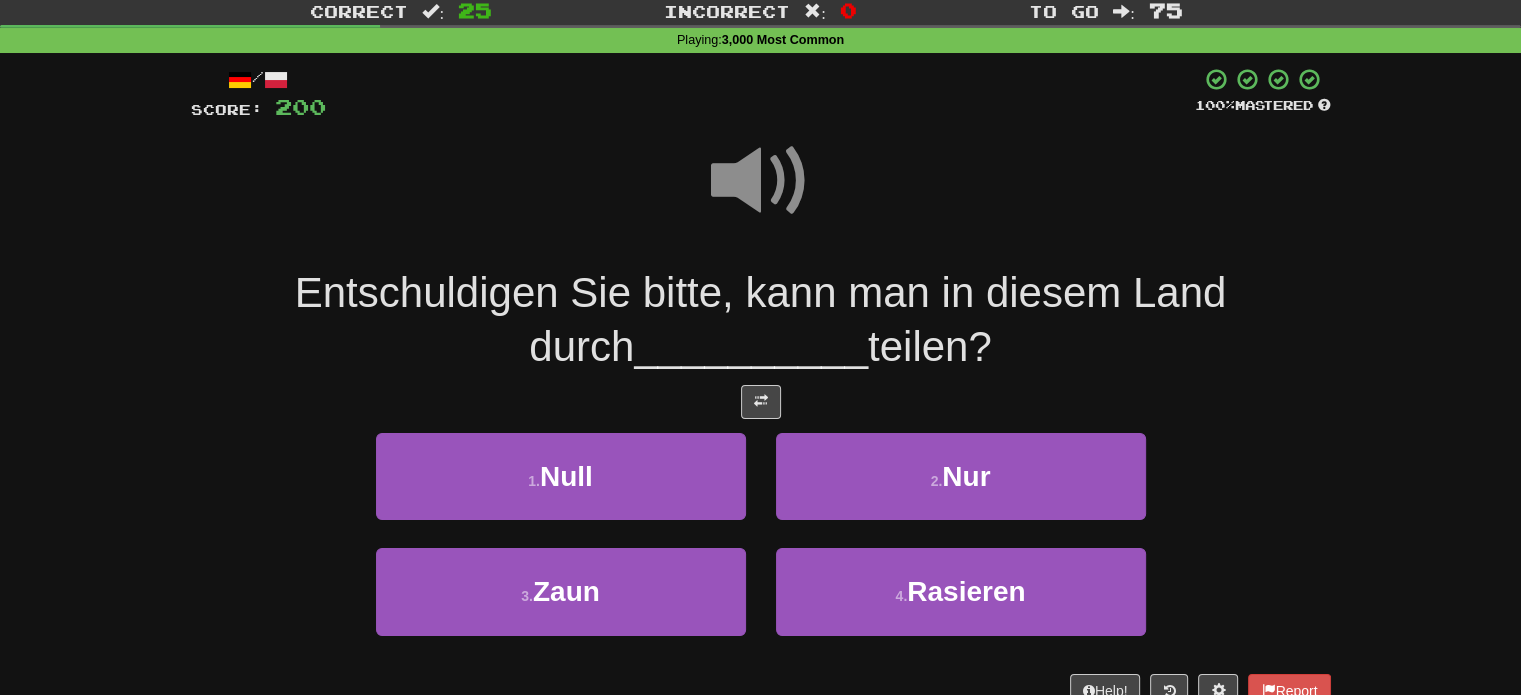 scroll, scrollTop: 100, scrollLeft: 0, axis: vertical 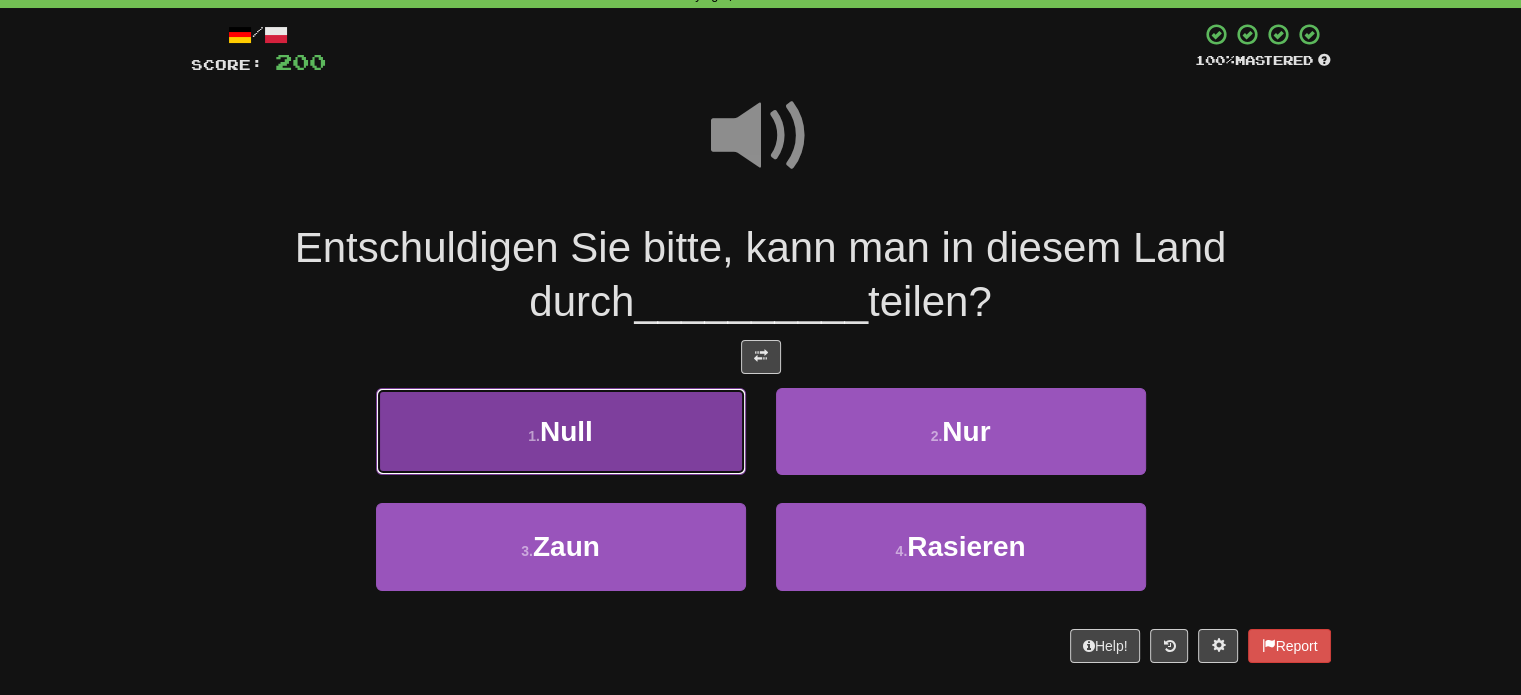 click on "1 .  Null" at bounding box center (561, 431) 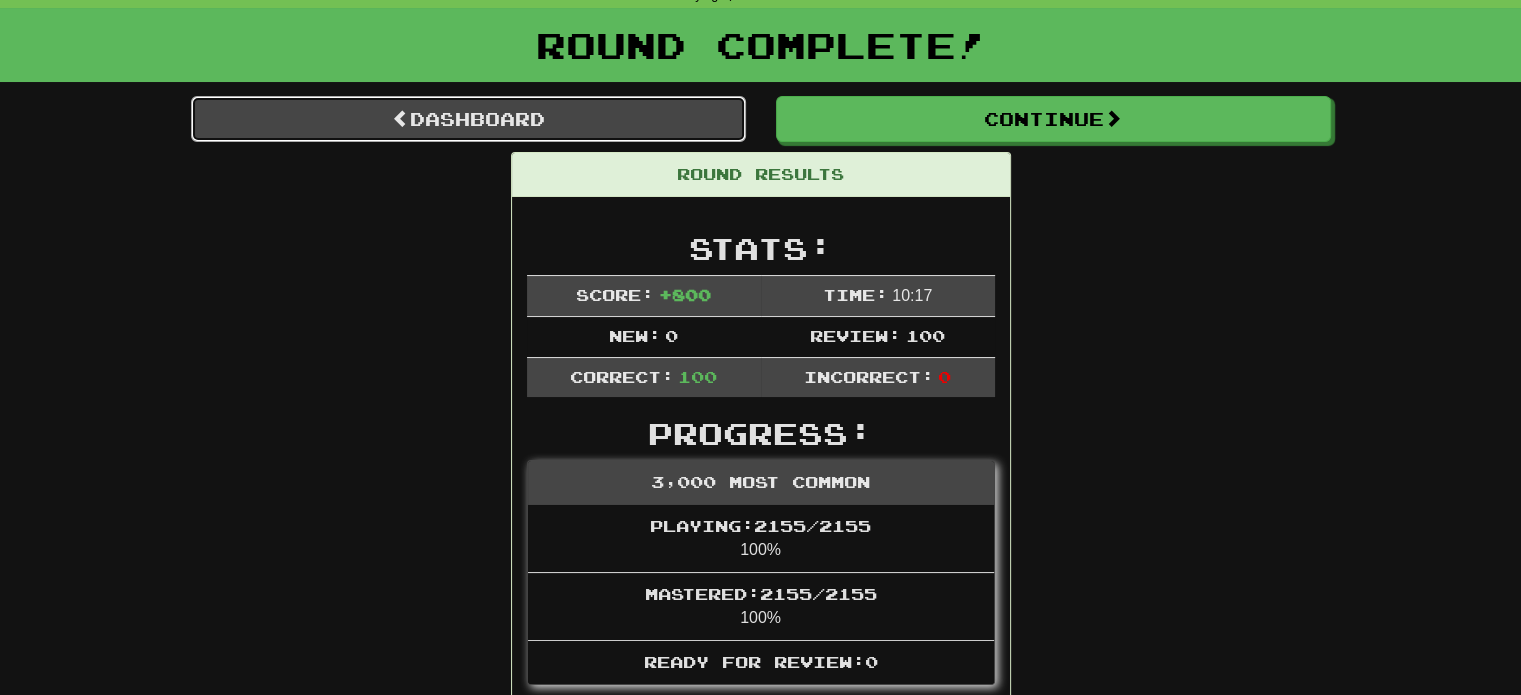click on "Dashboard" at bounding box center (468, 119) 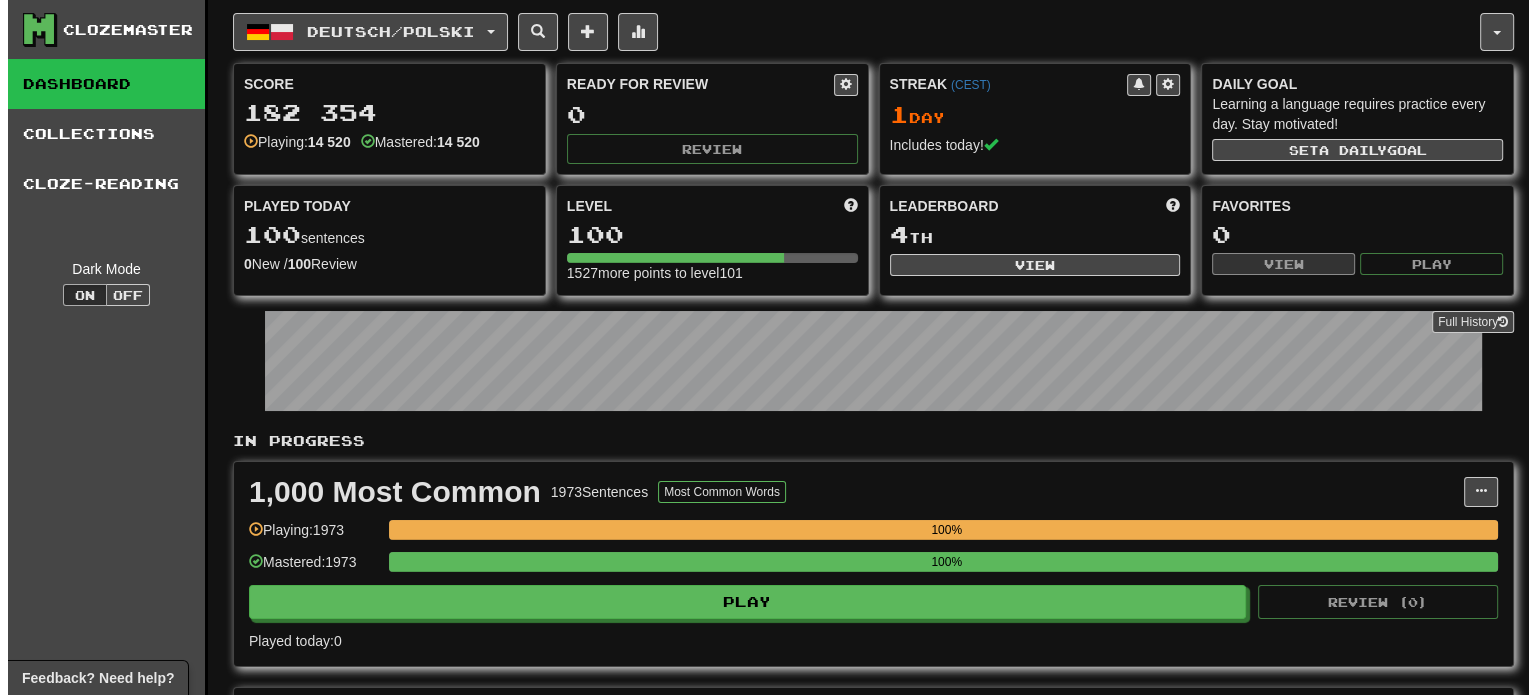 scroll, scrollTop: 700, scrollLeft: 0, axis: vertical 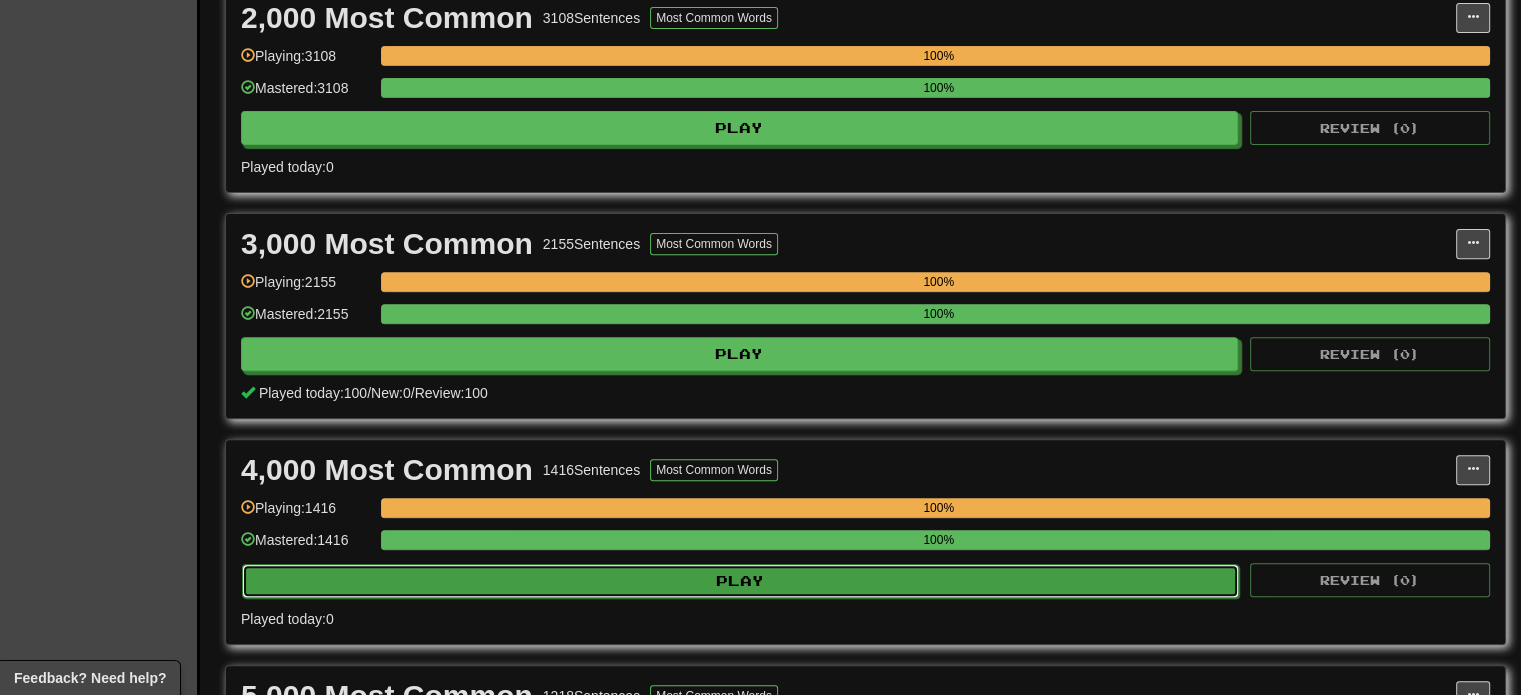 click on "Play" at bounding box center (740, 581) 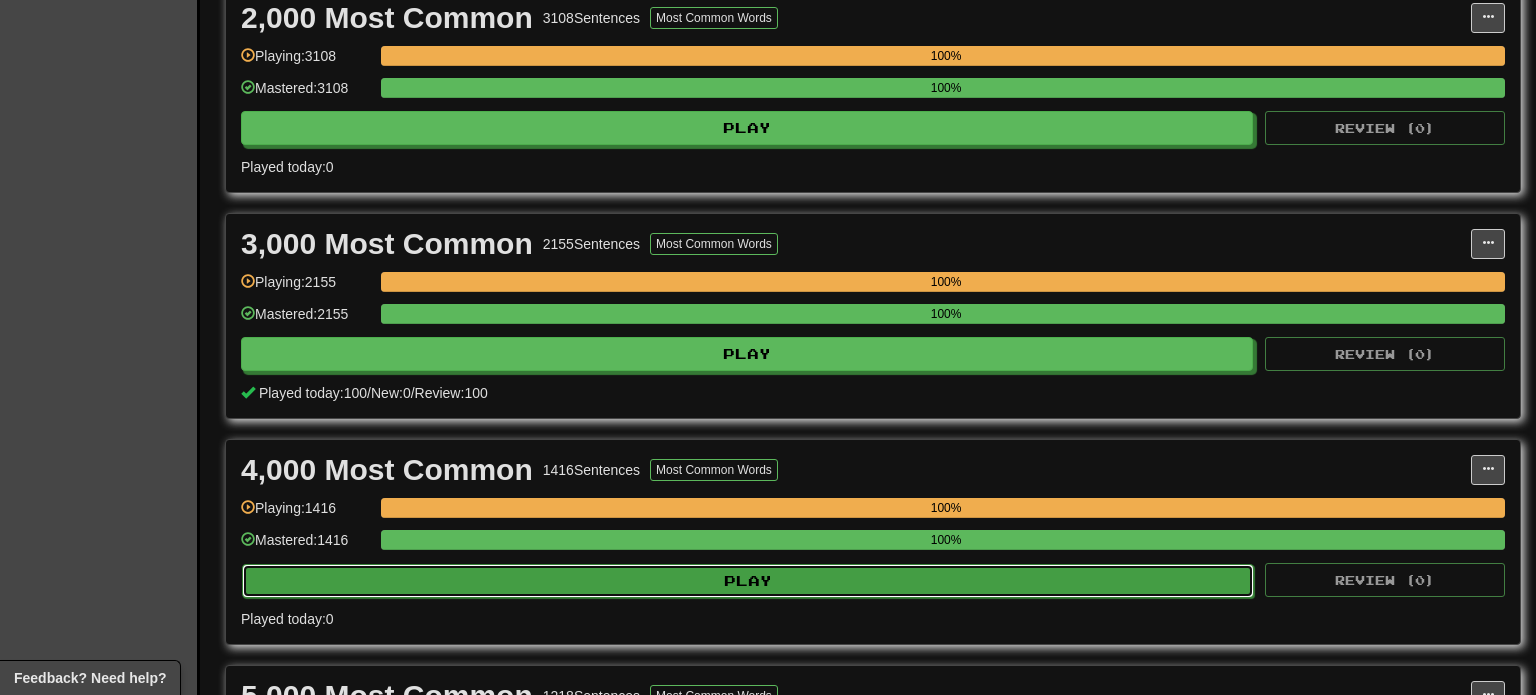 select on "***" 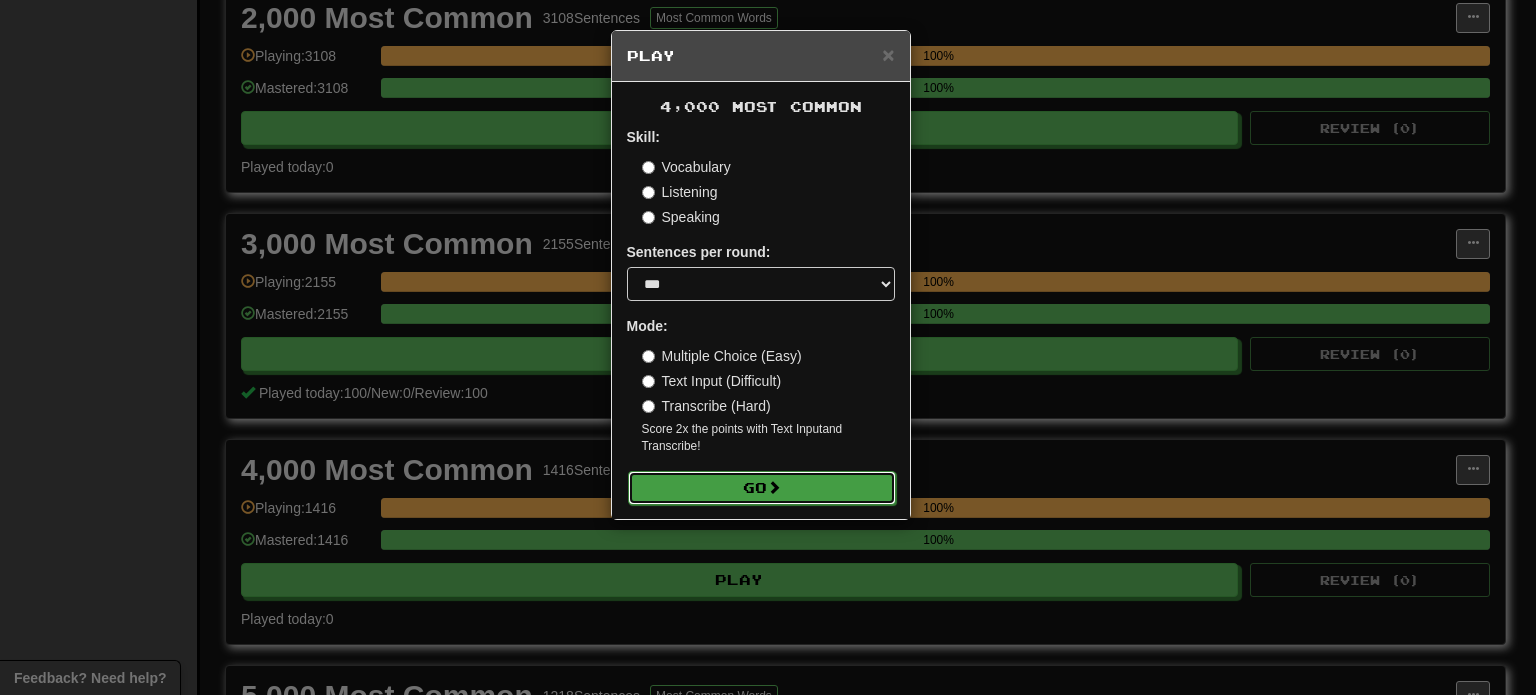 click on "Go" at bounding box center [762, 488] 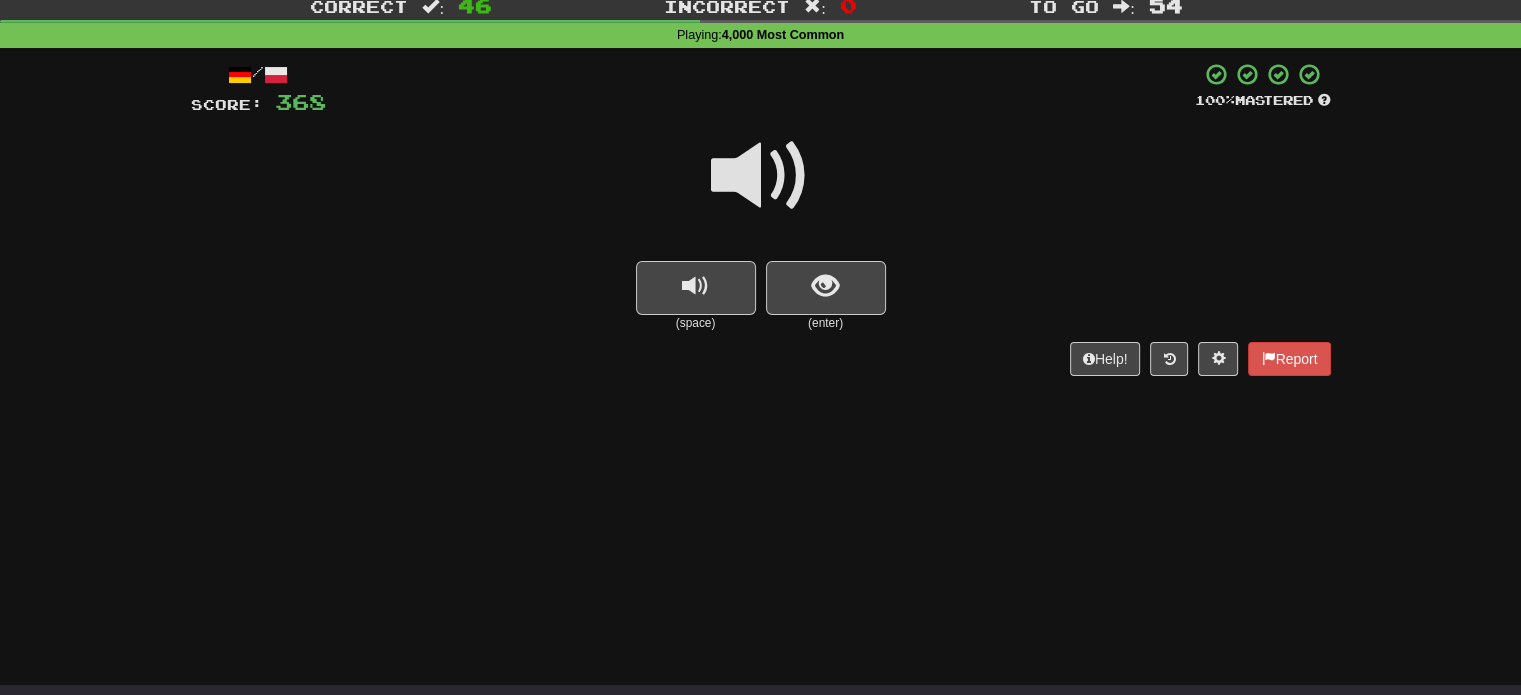 scroll, scrollTop: 108, scrollLeft: 0, axis: vertical 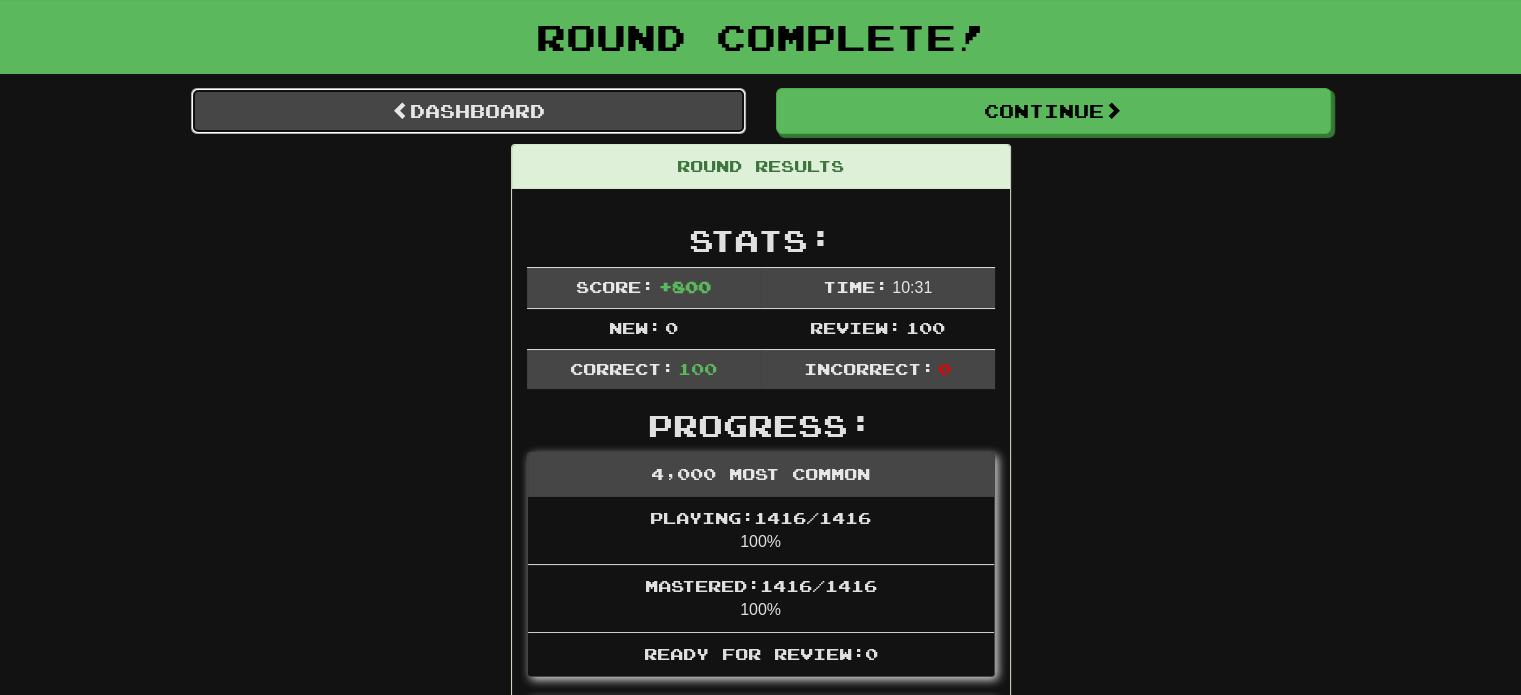 click on "Dashboard" at bounding box center (468, 111) 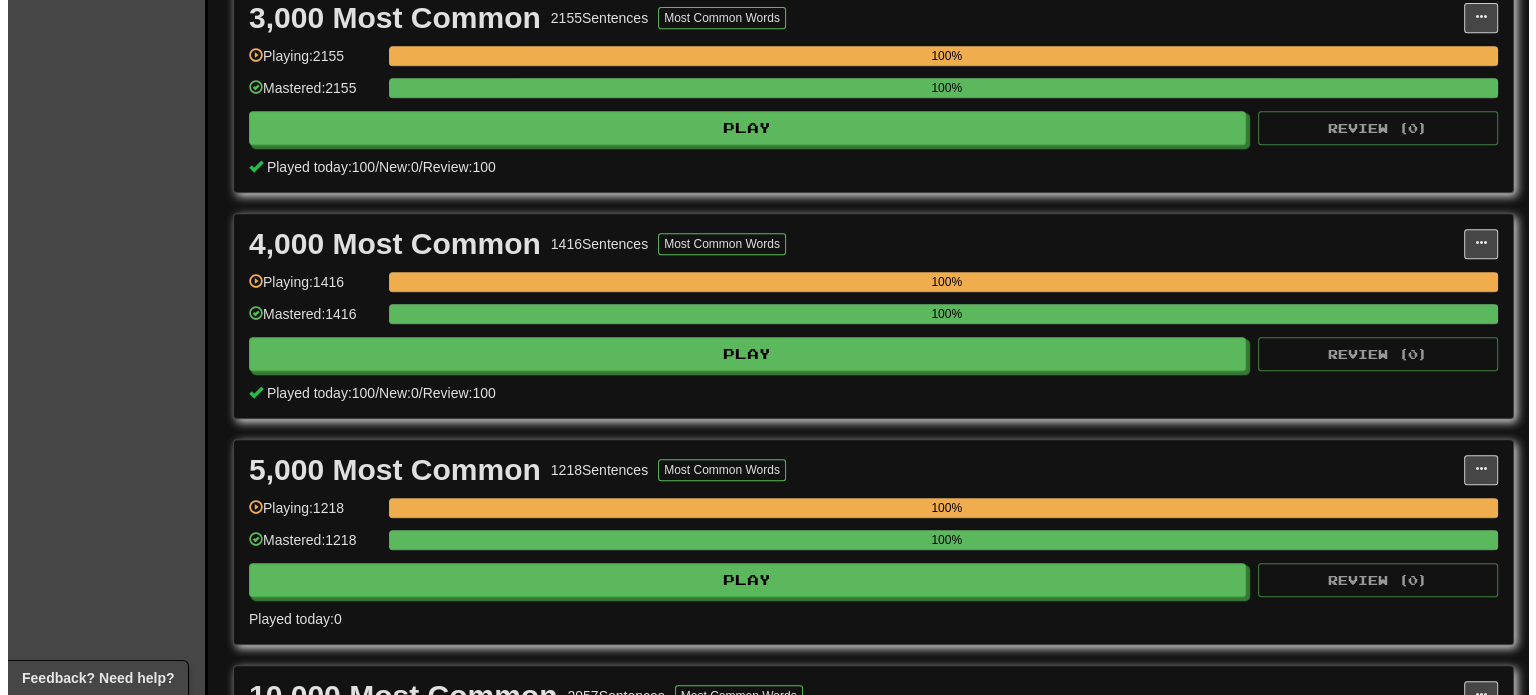 scroll, scrollTop: 1000, scrollLeft: 0, axis: vertical 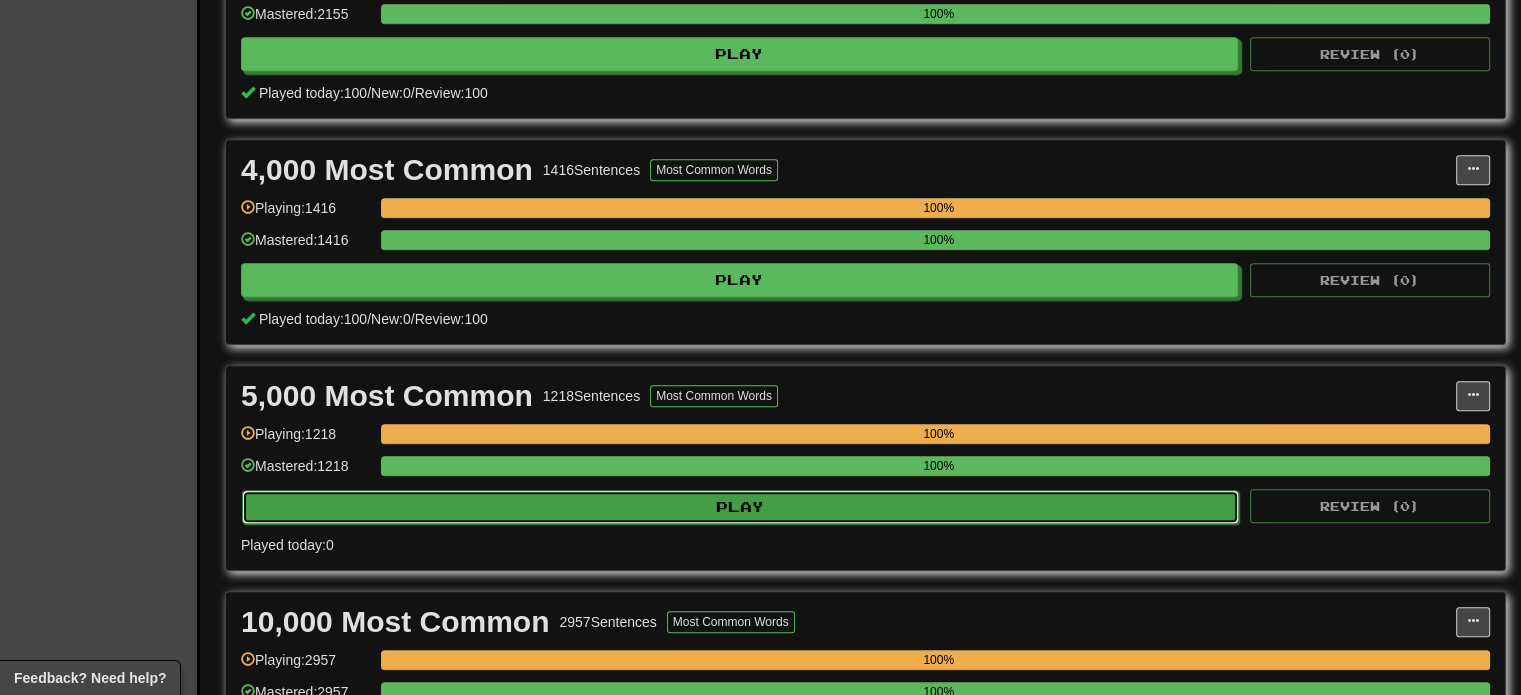 click on "Play" at bounding box center [740, 507] 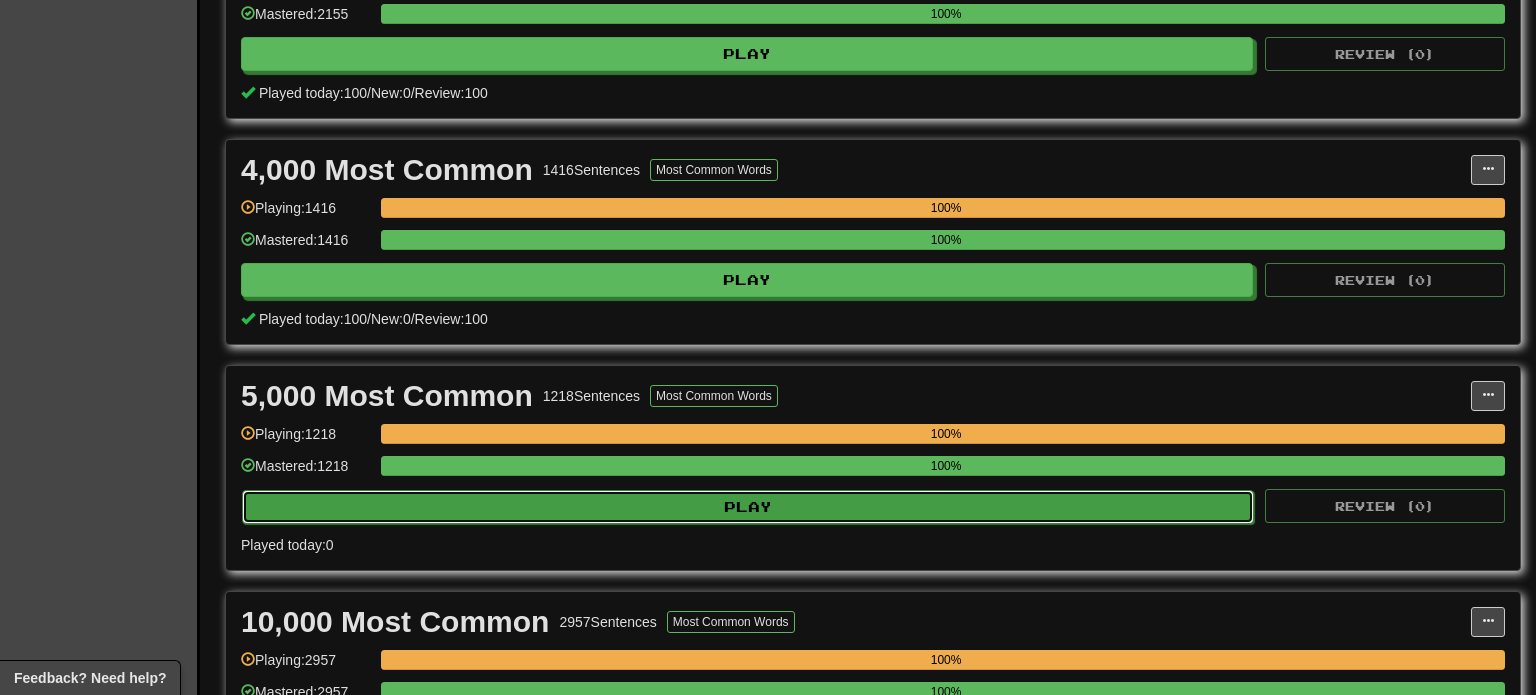 select on "***" 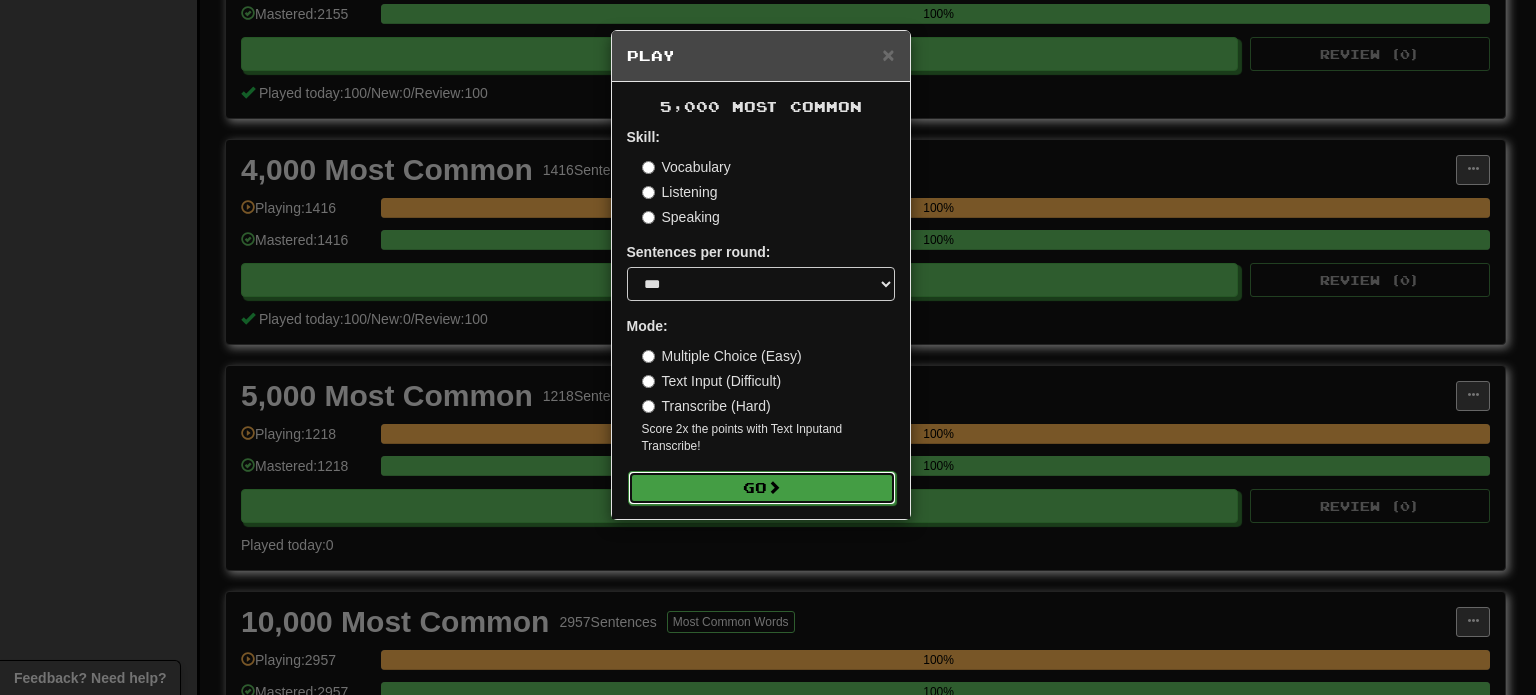 click on "Go" at bounding box center (762, 488) 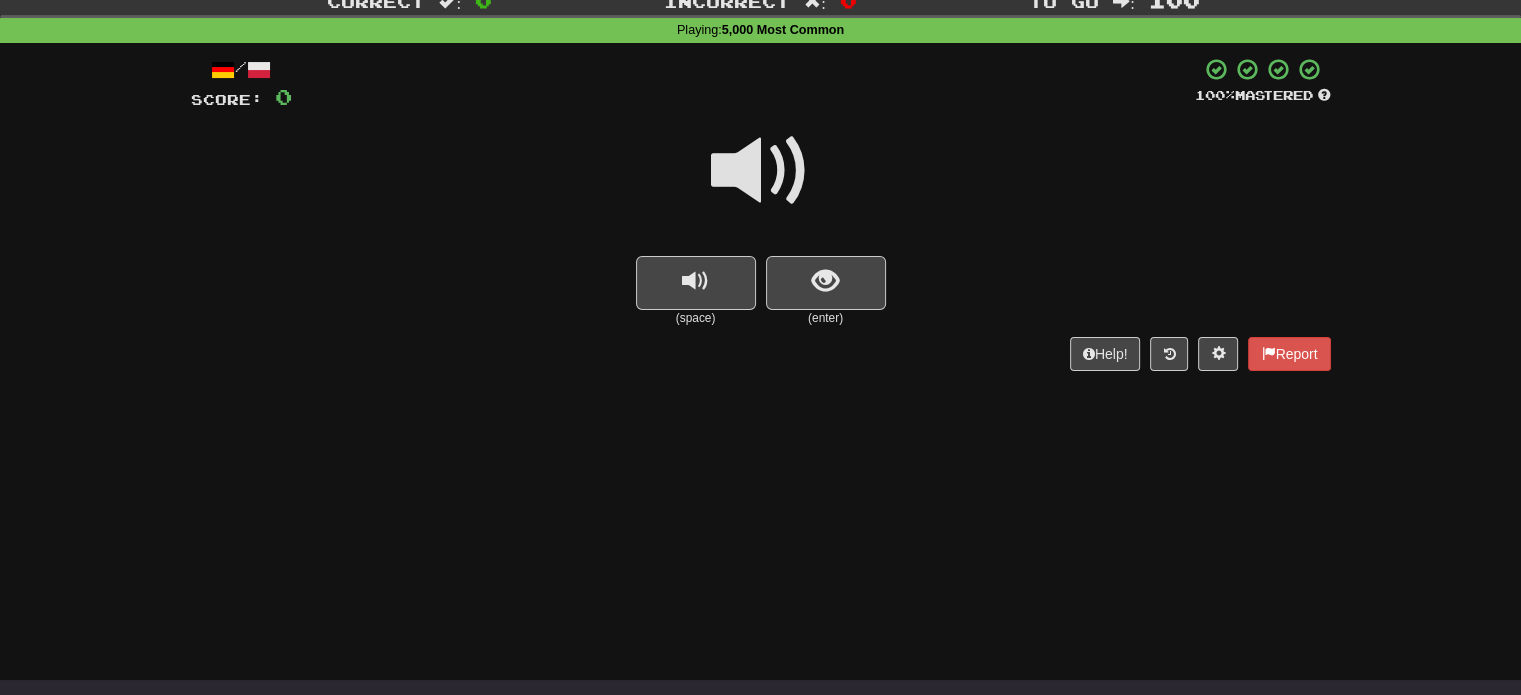 scroll, scrollTop: 100, scrollLeft: 0, axis: vertical 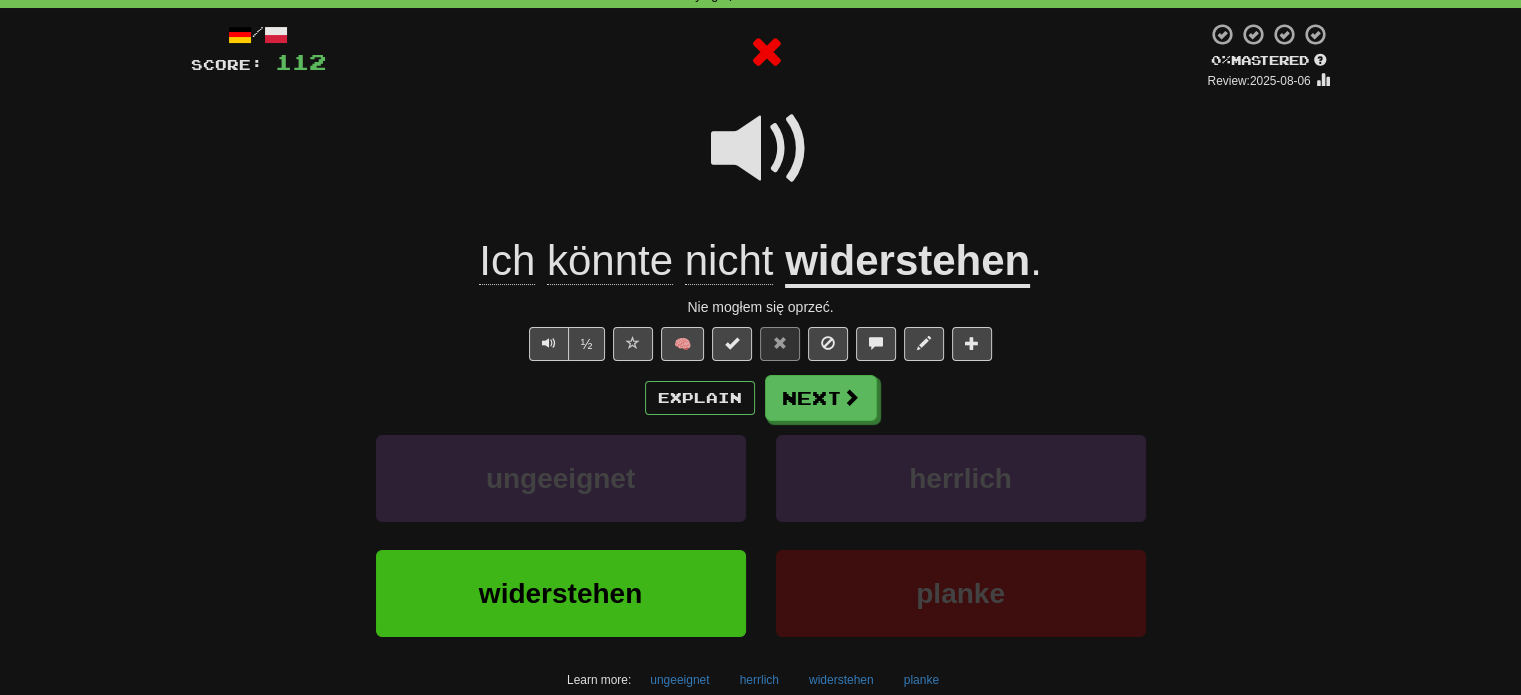 click at bounding box center (761, 162) 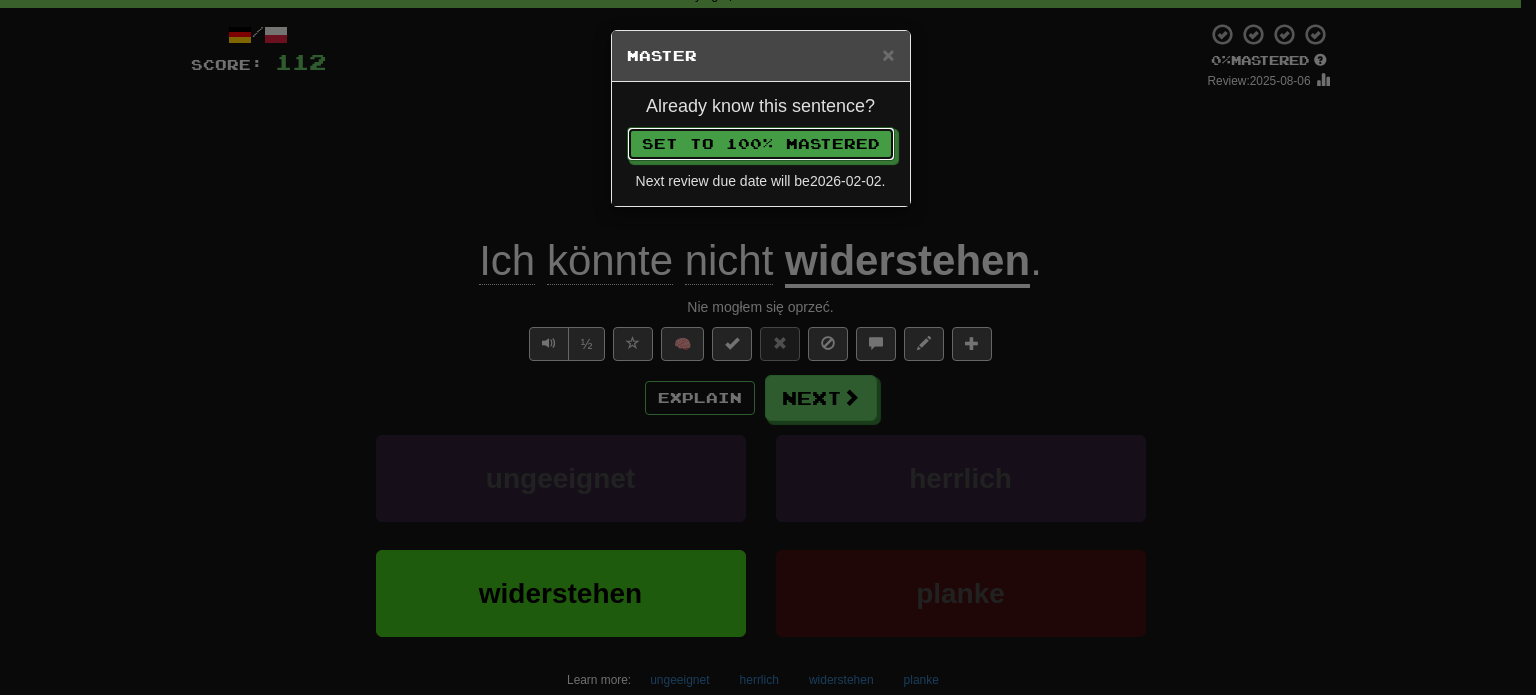 type 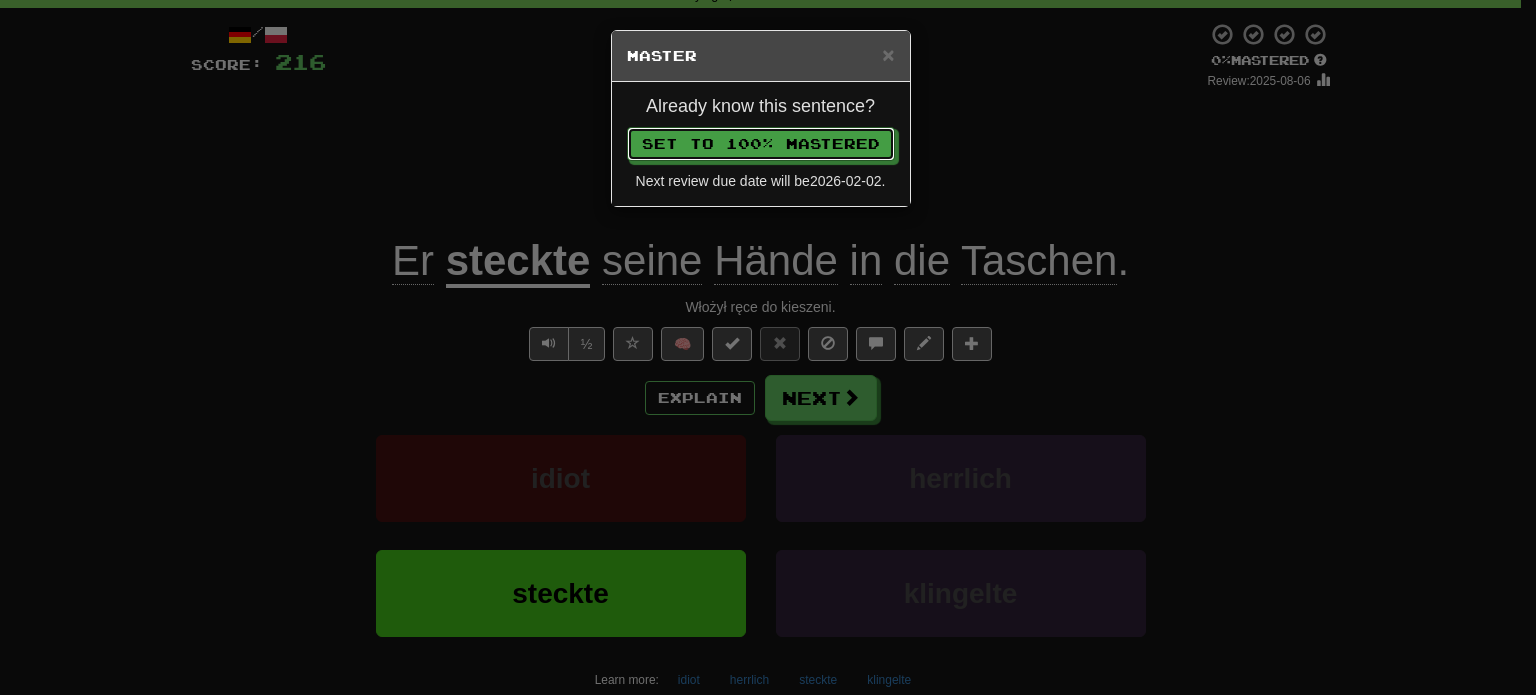 click on "Set to 100% Mastered" at bounding box center [761, 144] 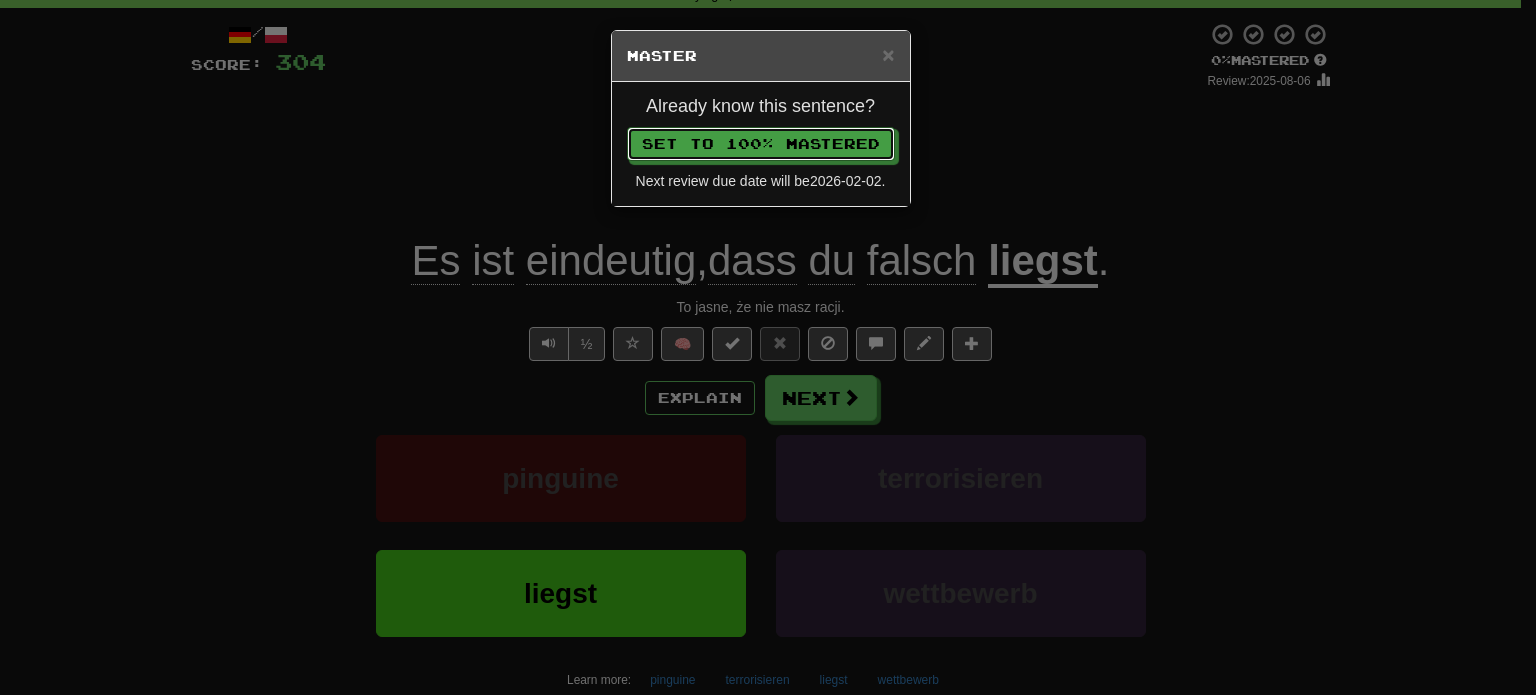 click on "Set to 100% Mastered" at bounding box center [761, 144] 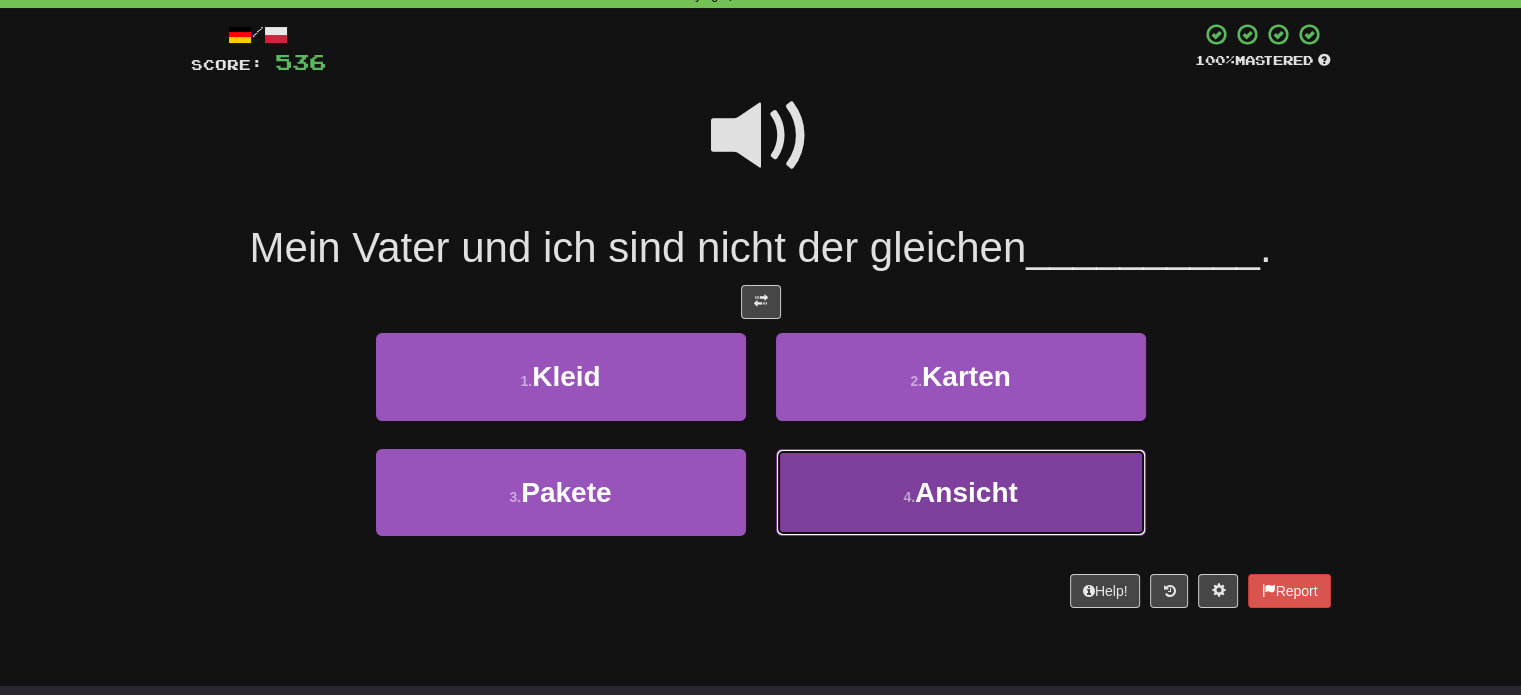 click on "4 .  Ansicht" at bounding box center [961, 492] 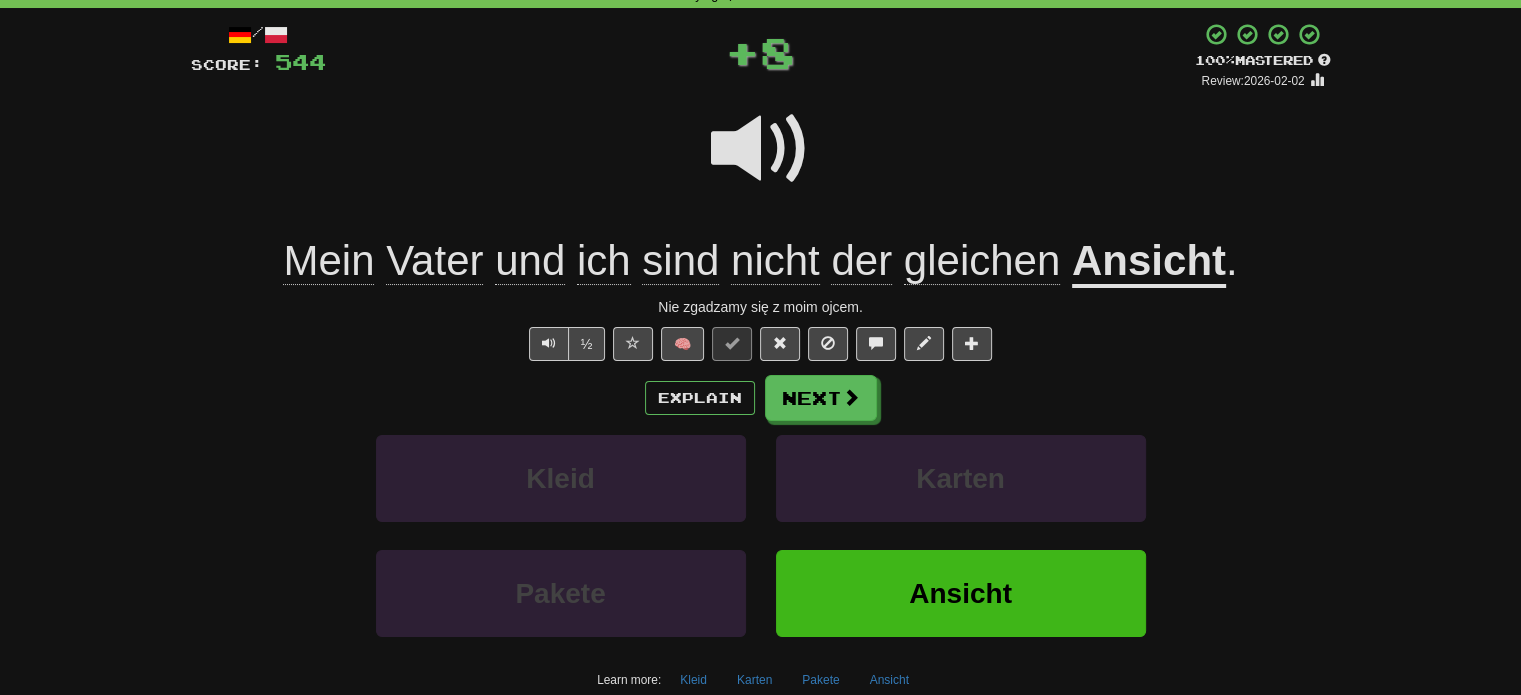 click at bounding box center [761, 149] 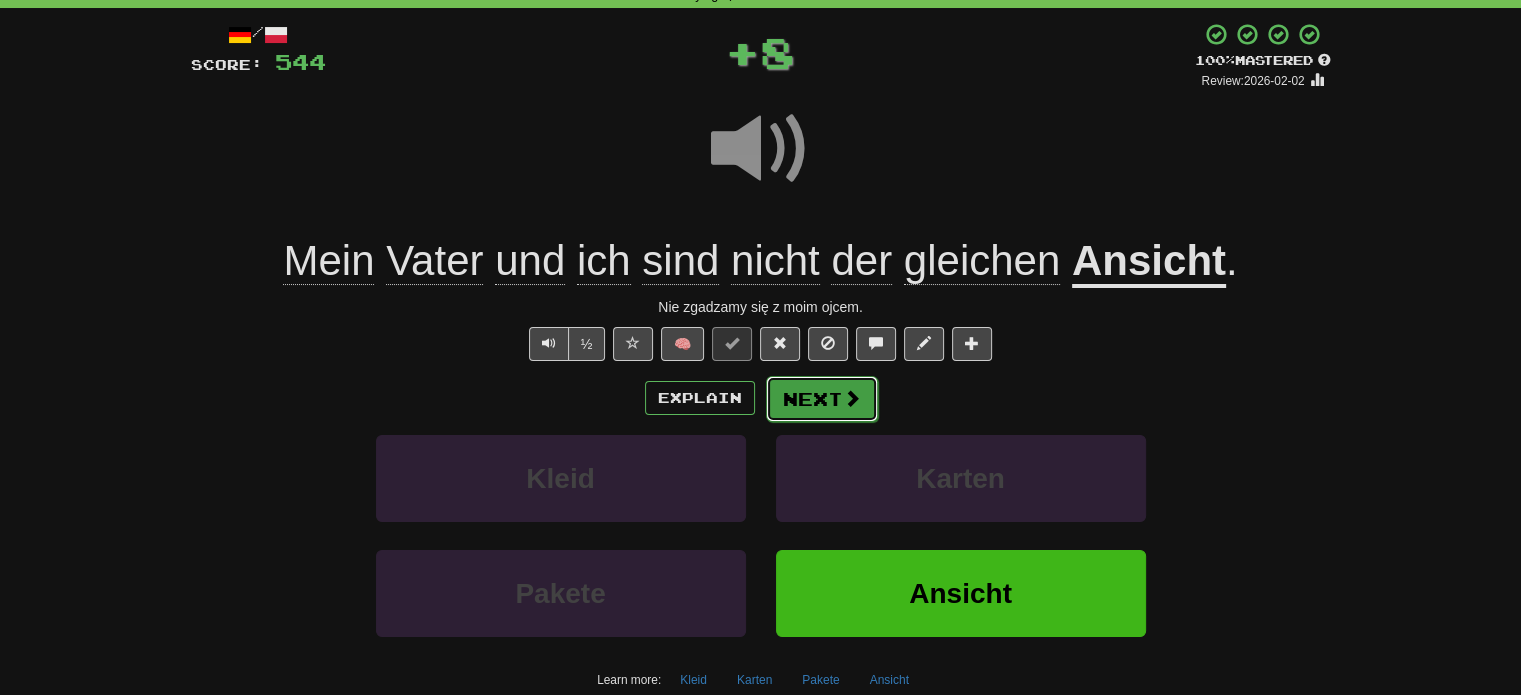 click on "Next" at bounding box center (822, 399) 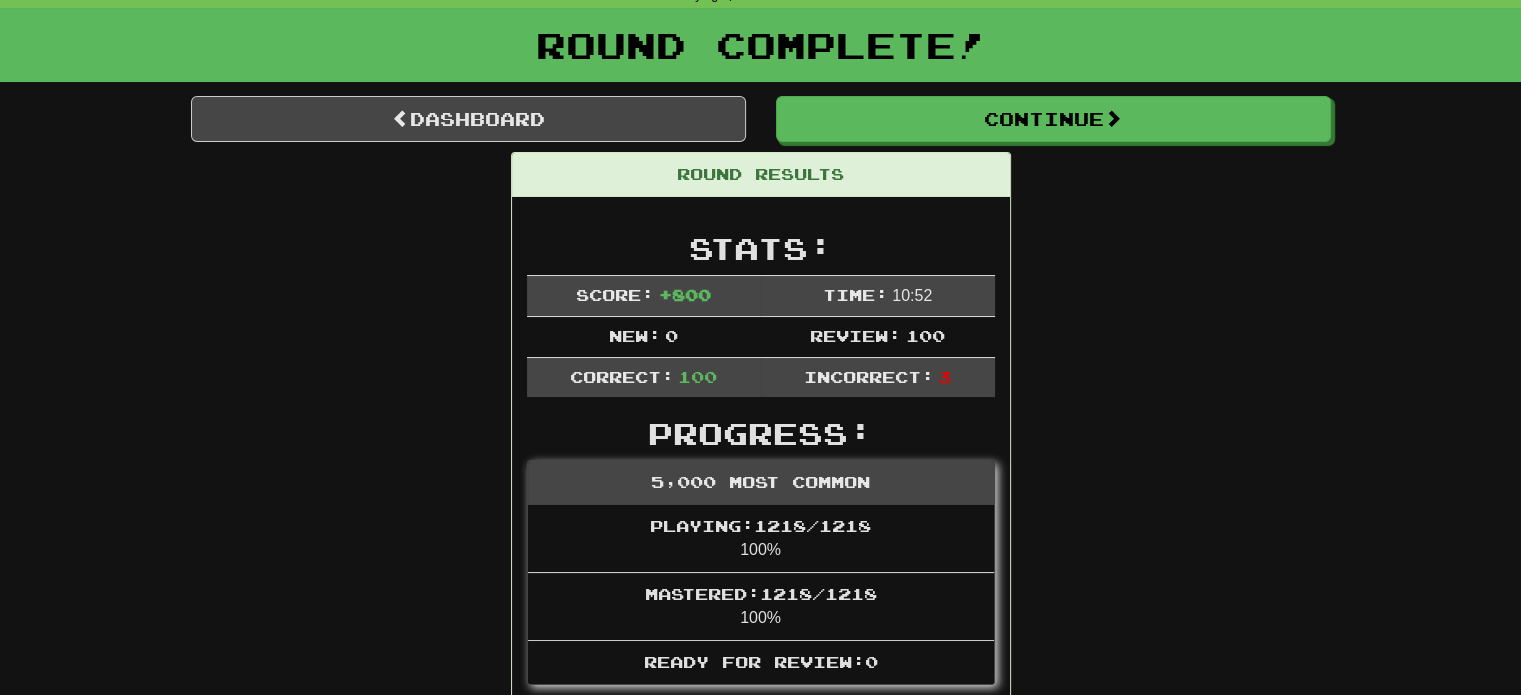 click on "Round Complete!" at bounding box center (760, 52) 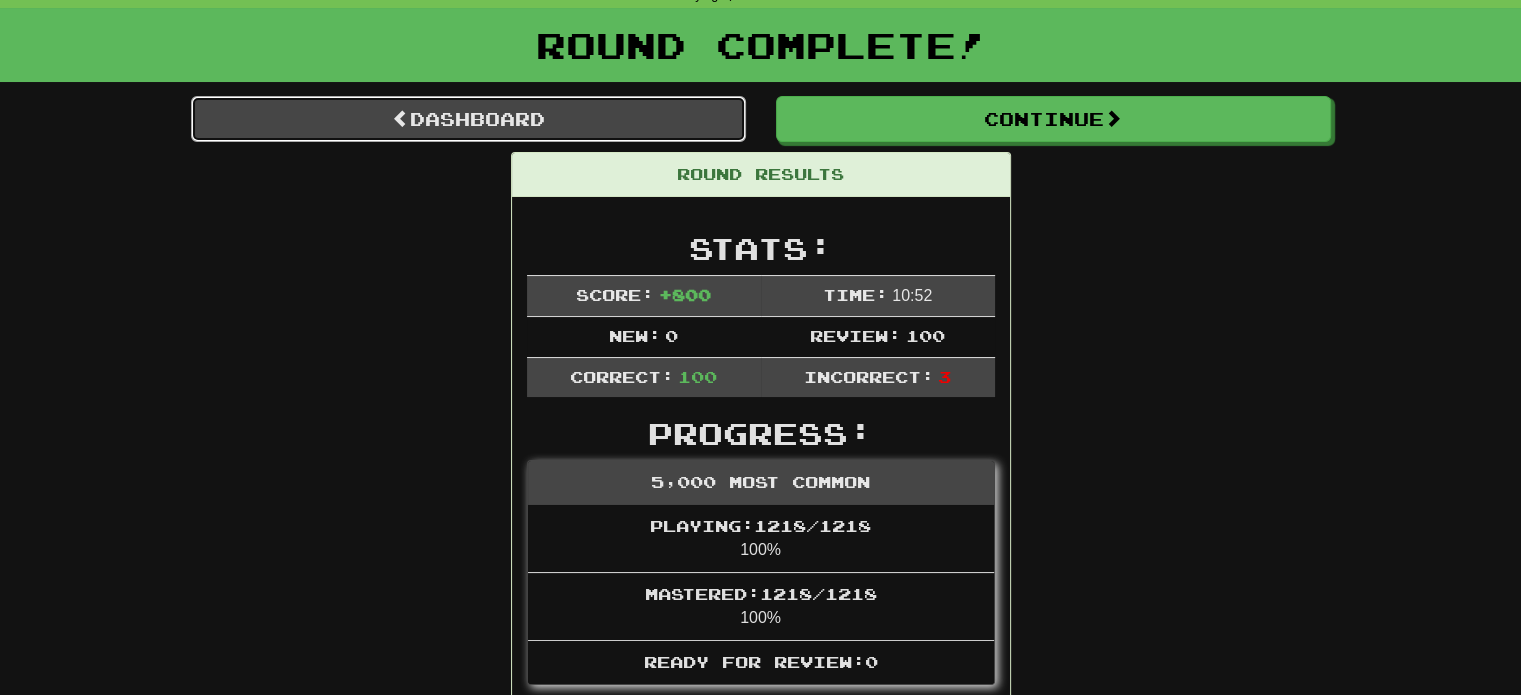 click on "Dashboard" at bounding box center [468, 119] 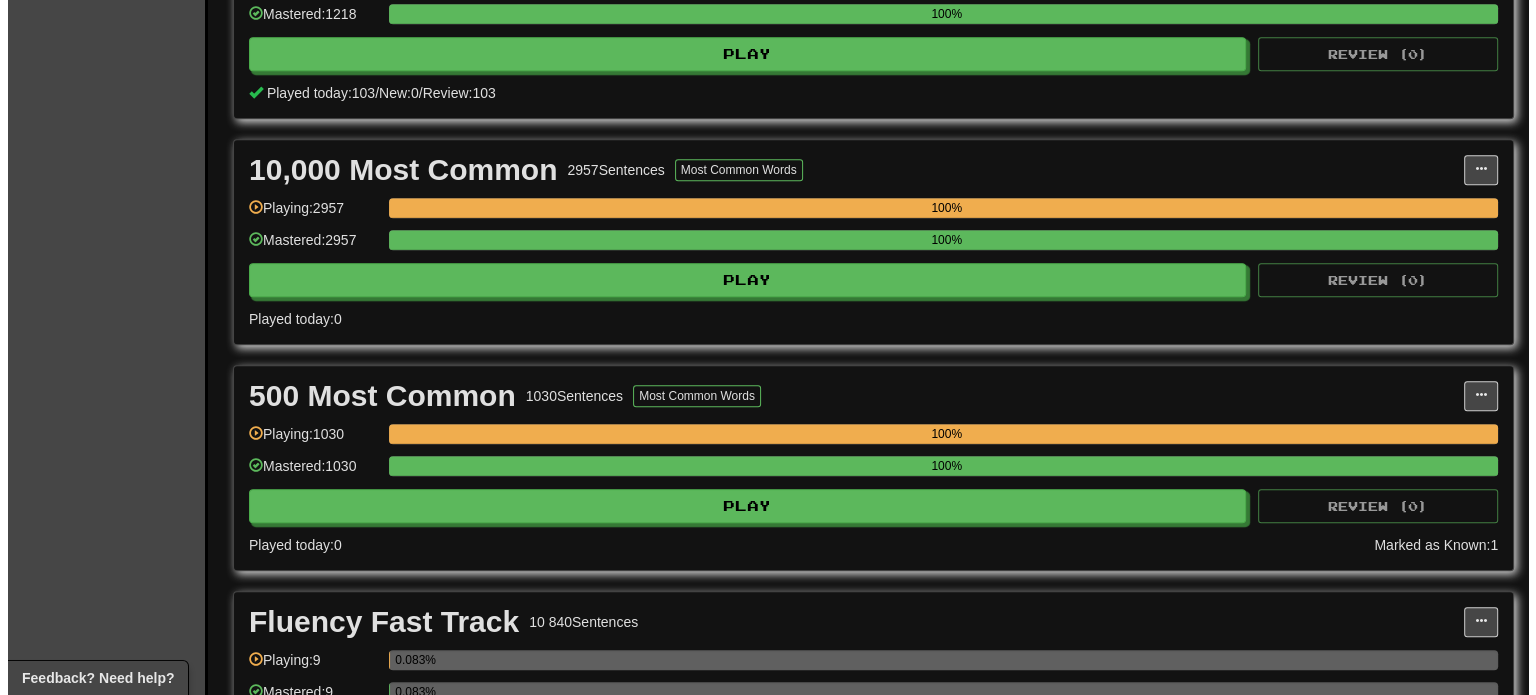 scroll, scrollTop: 1600, scrollLeft: 0, axis: vertical 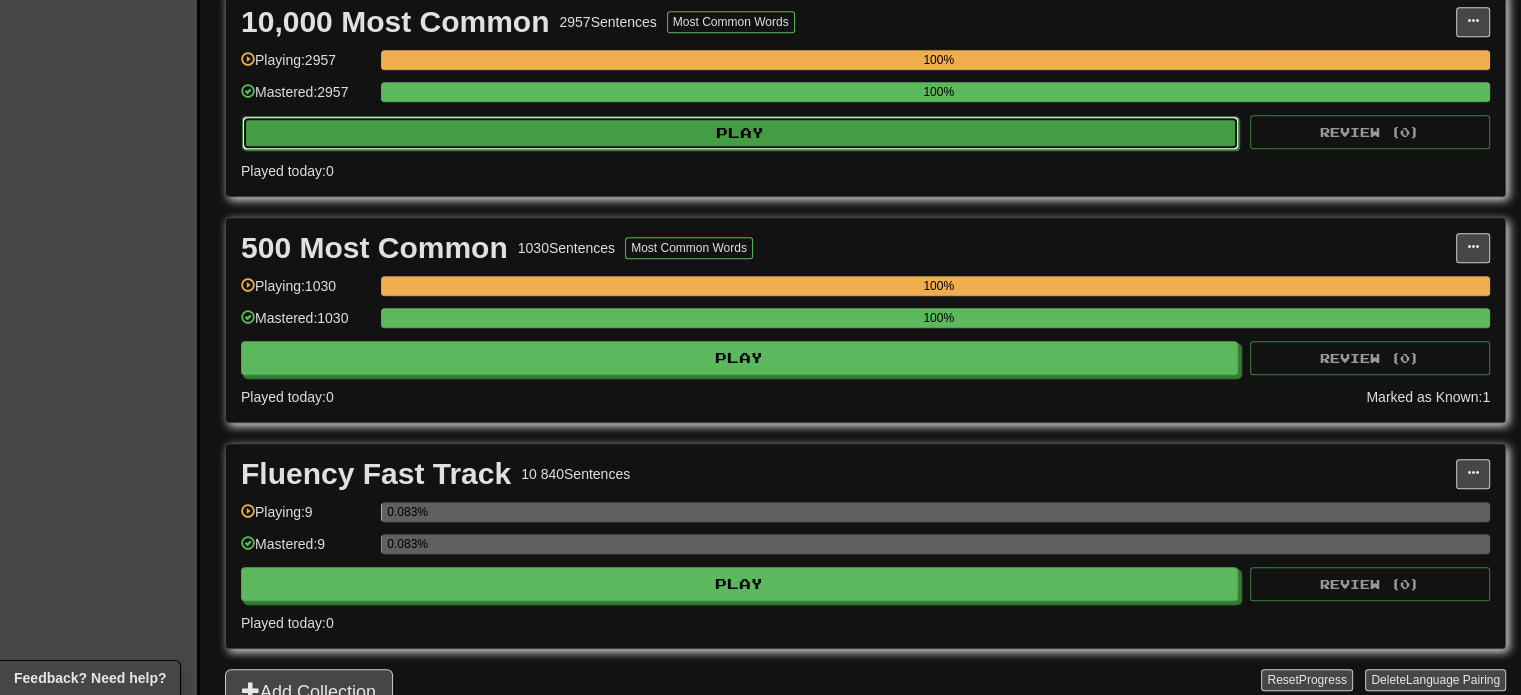 click on "Play" at bounding box center (740, 133) 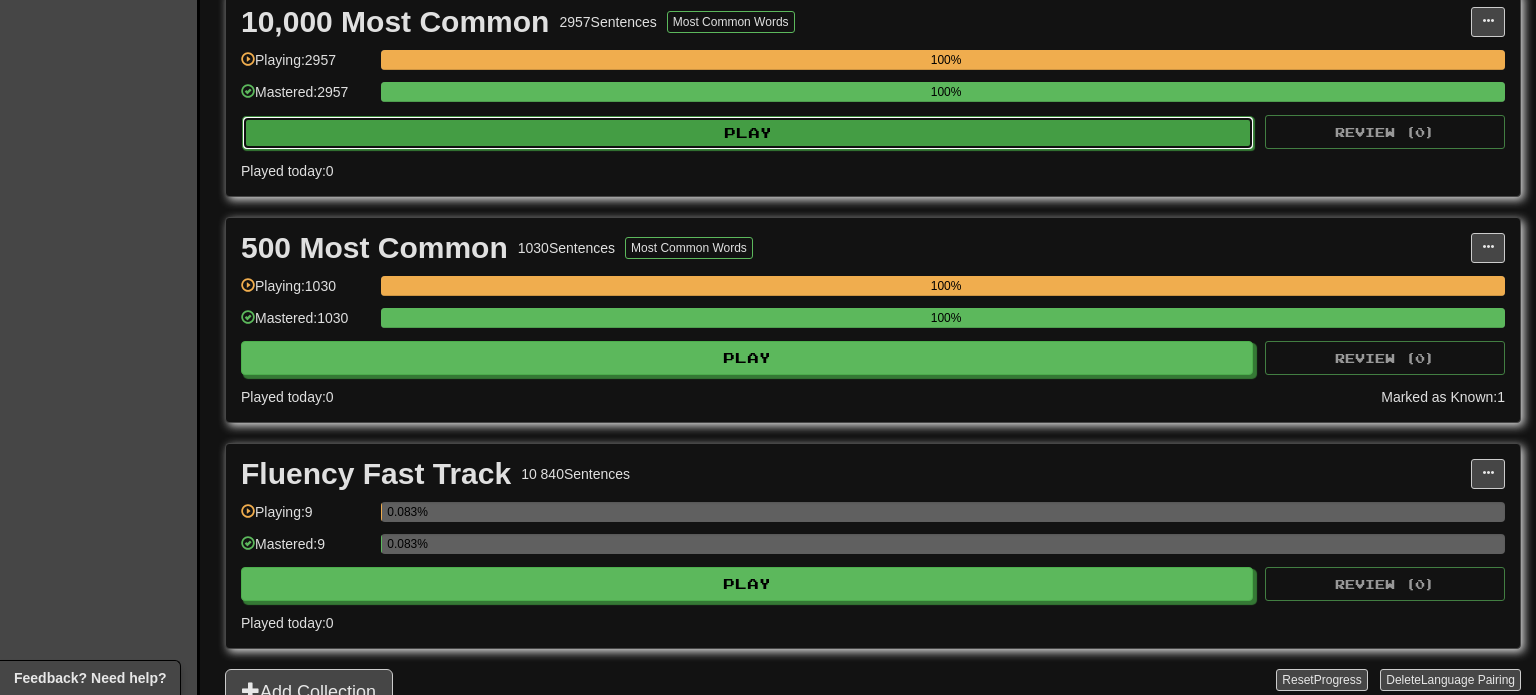 select on "***" 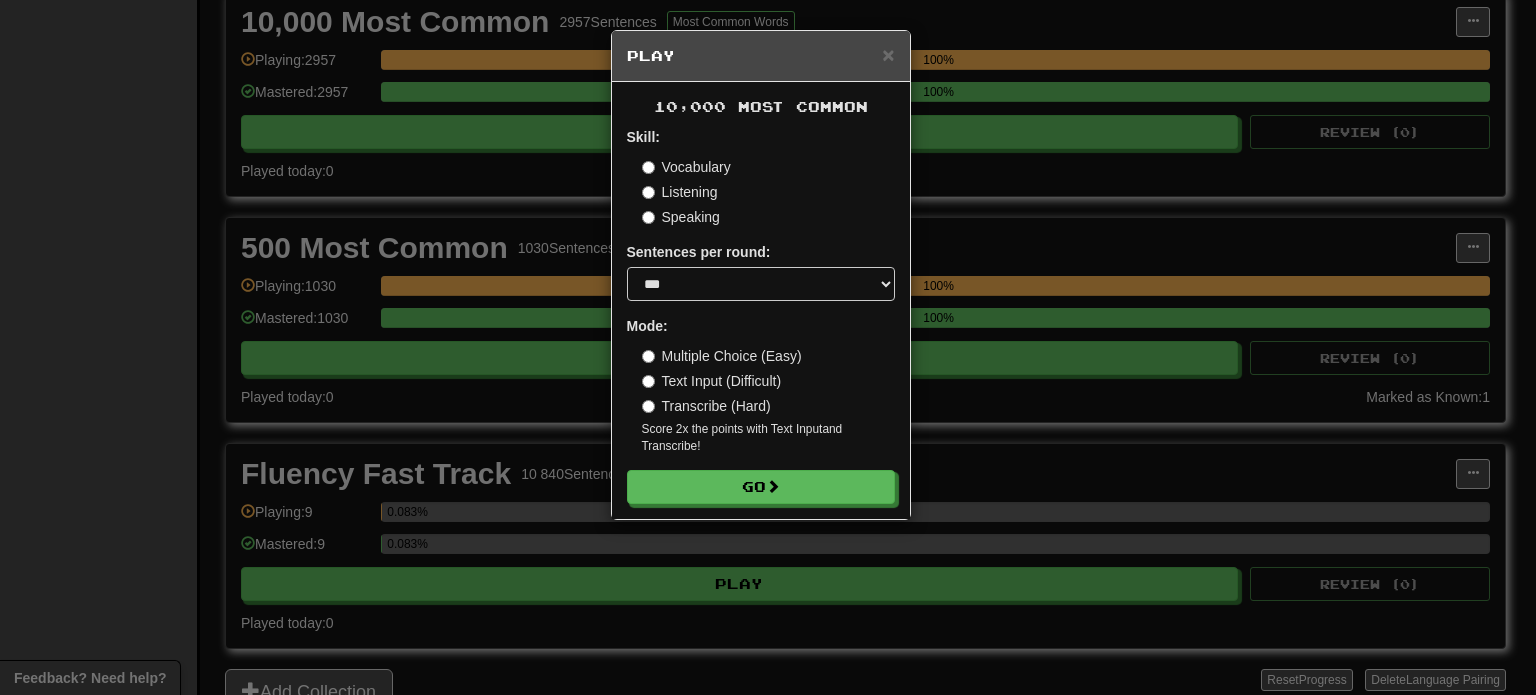 click on "10,000 Most Common Skill: Vocabulary Listening Speaking Sentences per round: * ** ** ** ** ** *** ******** Mode: Multiple Choice (Easy) Text Input (Difficult) Transcribe (Hard) Score 2x the points with Text Input  and Transcribe ! Go" at bounding box center [761, 300] 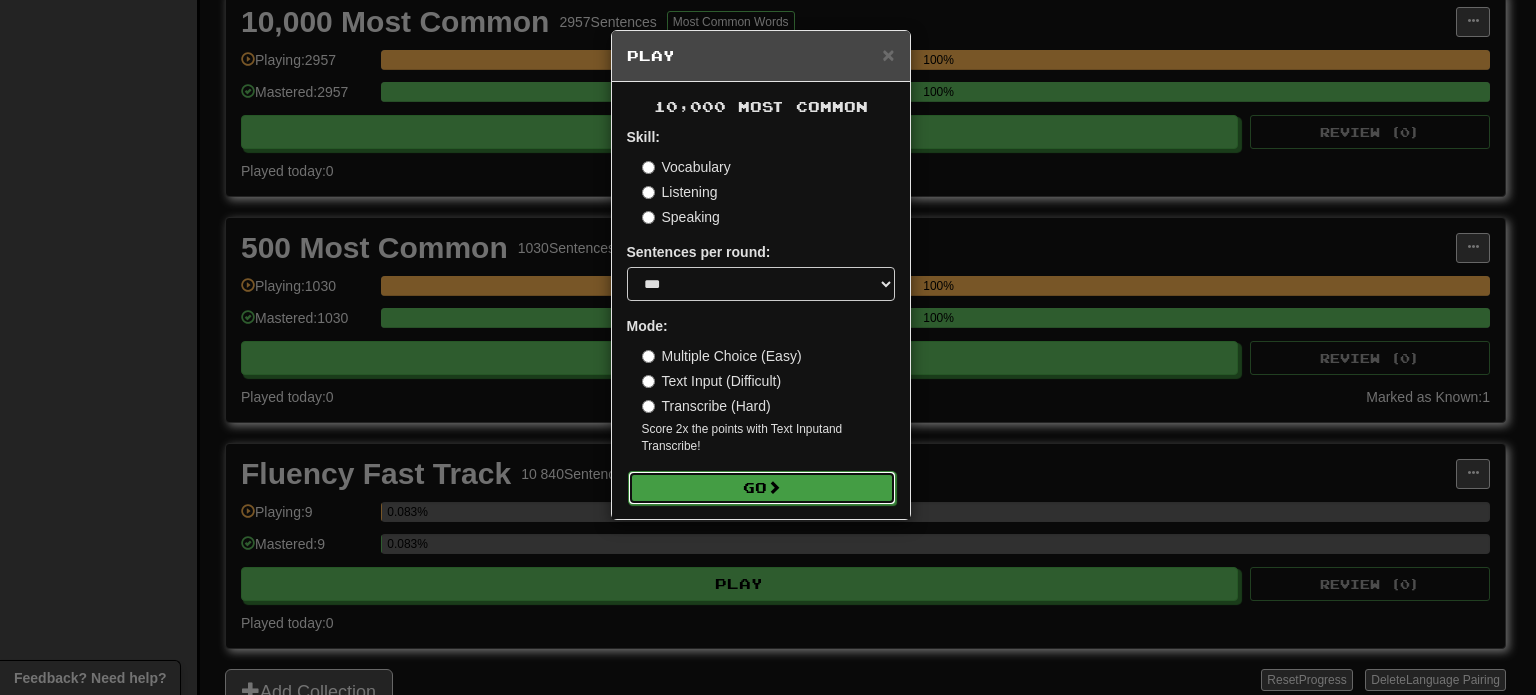 click on "Go" at bounding box center (762, 488) 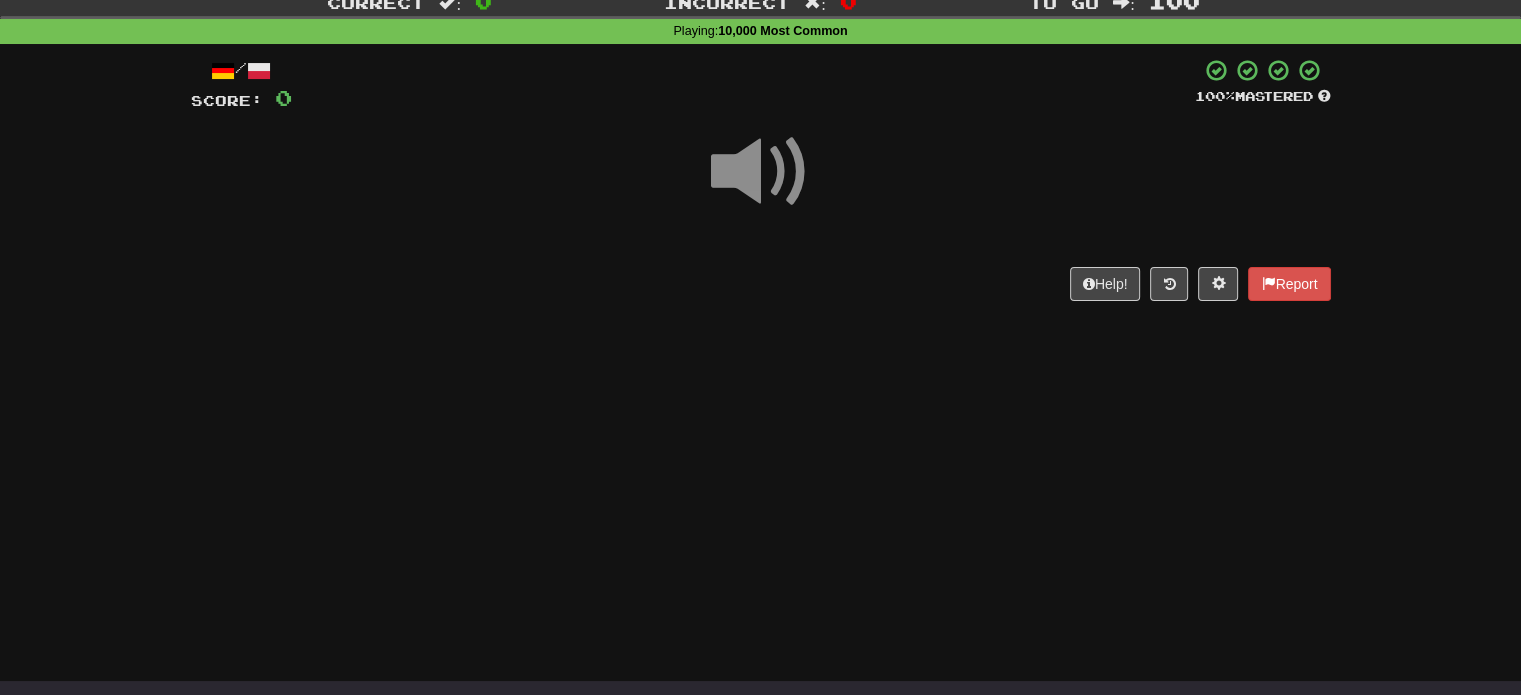 scroll, scrollTop: 100, scrollLeft: 0, axis: vertical 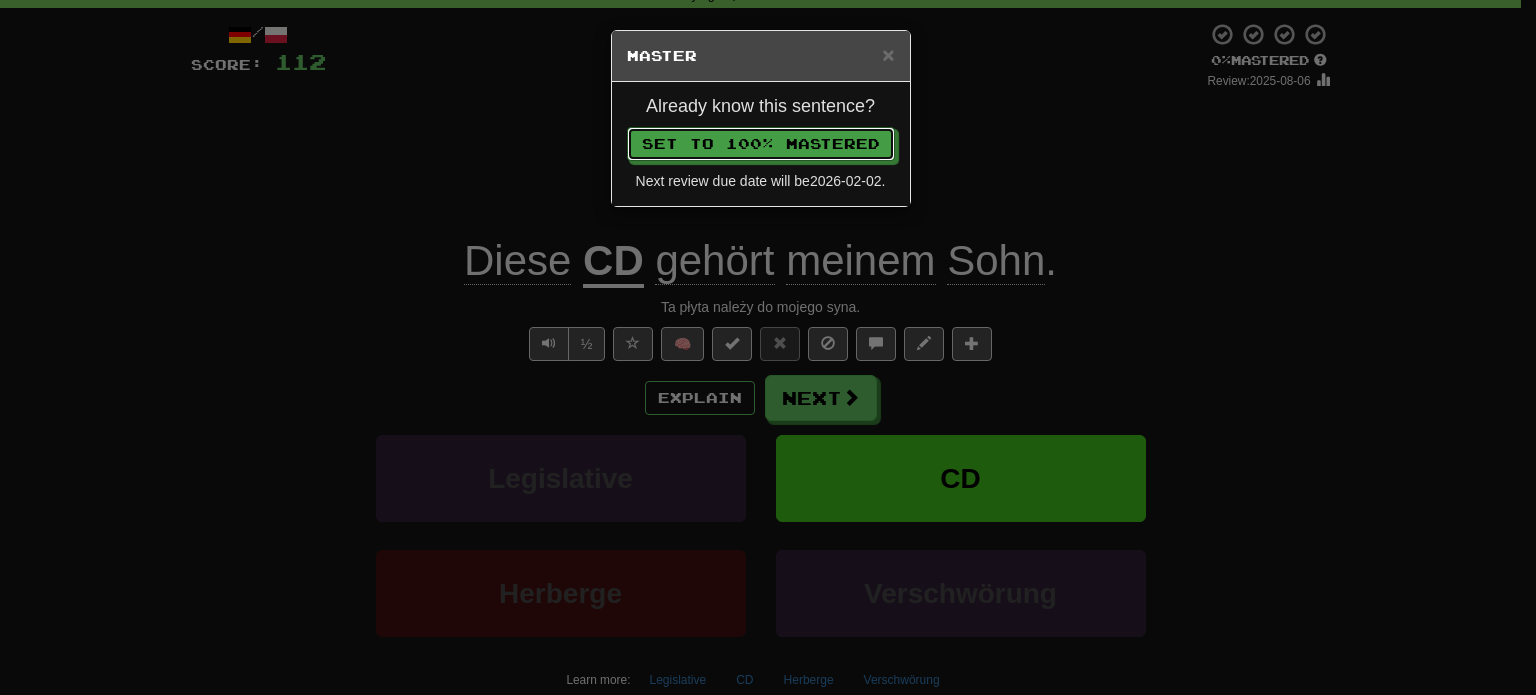 type 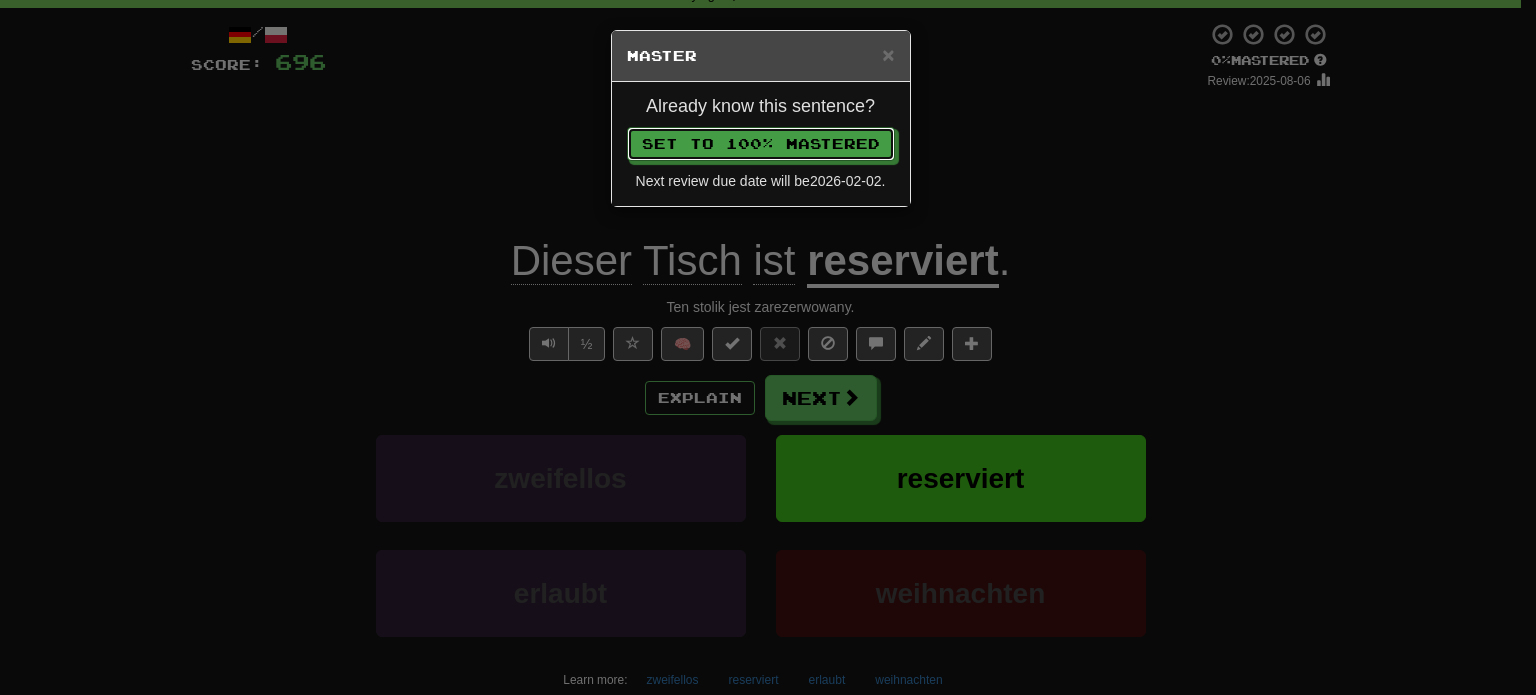 click on "Set to 100% Mastered" at bounding box center [761, 144] 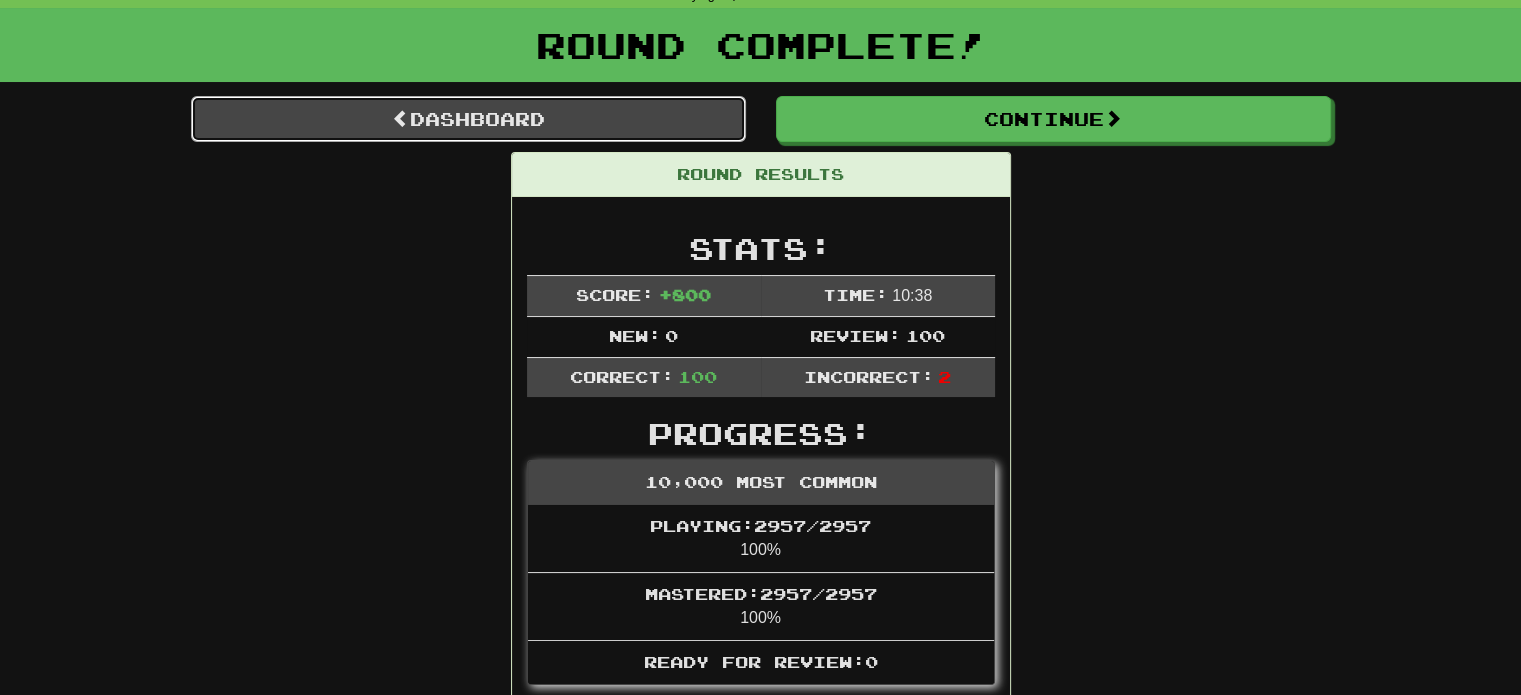 click on "Dashboard" at bounding box center [468, 119] 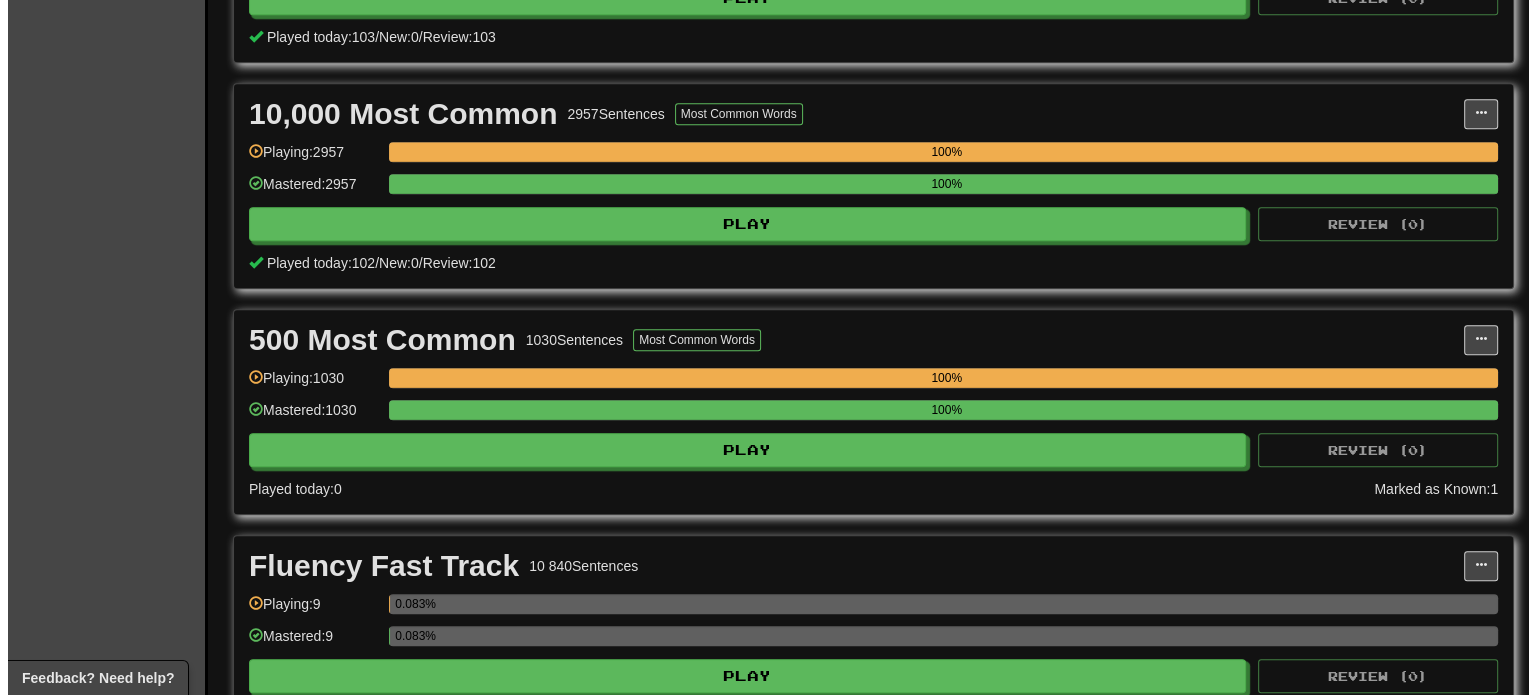 scroll, scrollTop: 1700, scrollLeft: 0, axis: vertical 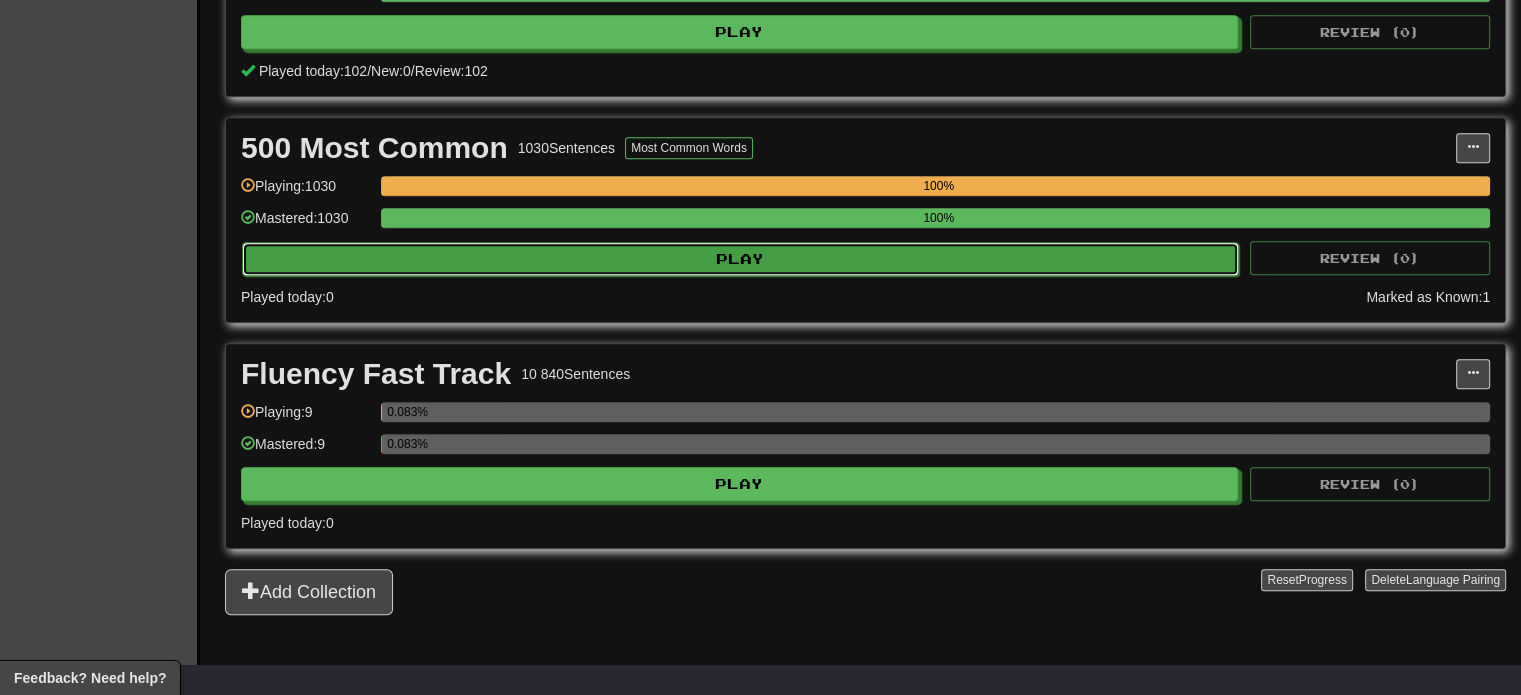 click on "Play" at bounding box center [740, 259] 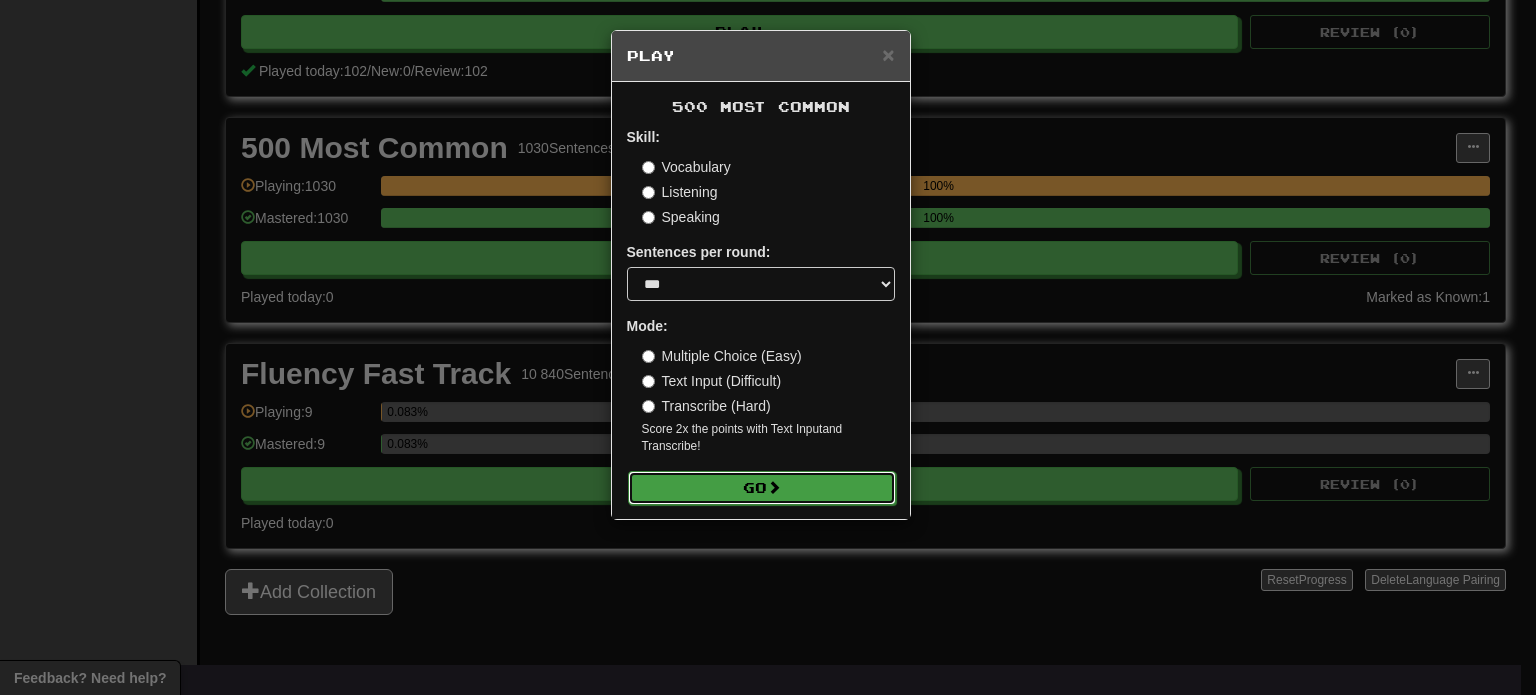 click on "Go" at bounding box center [762, 488] 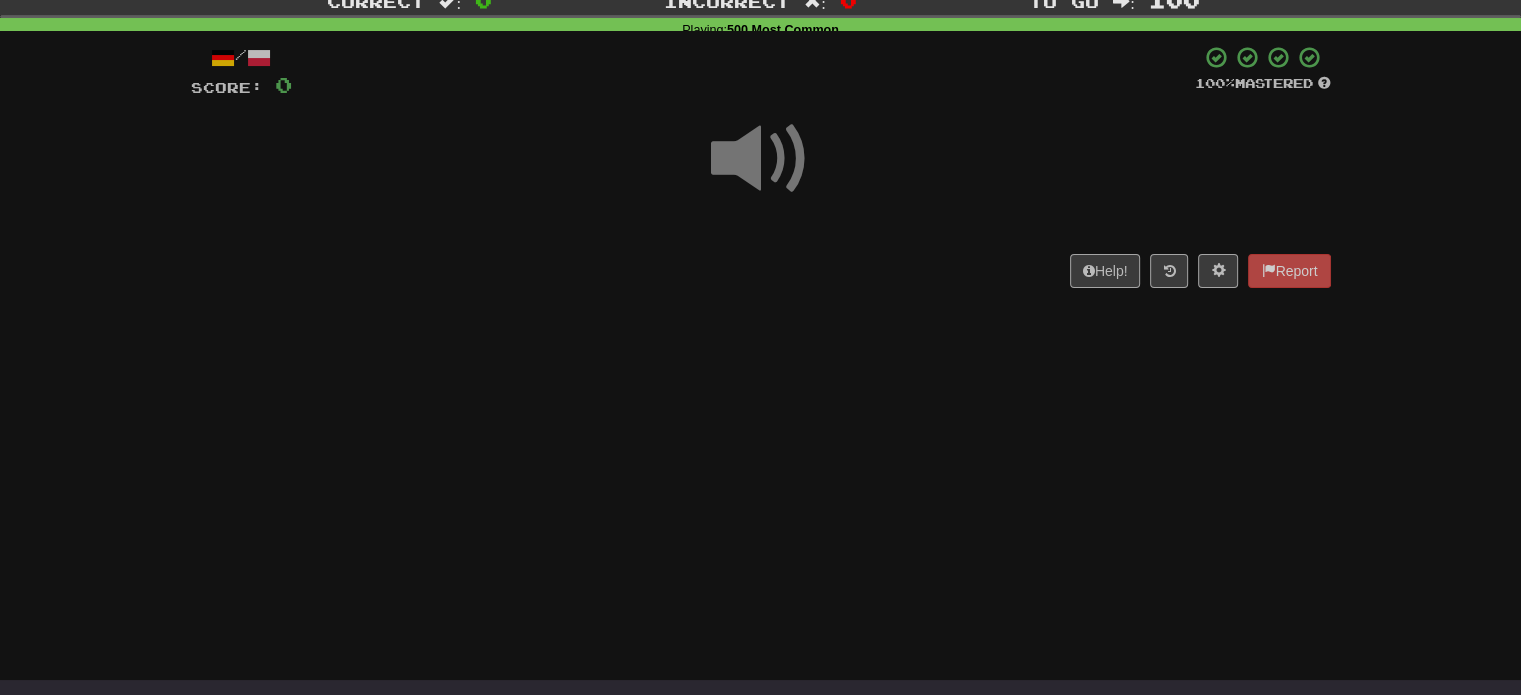 scroll, scrollTop: 100, scrollLeft: 0, axis: vertical 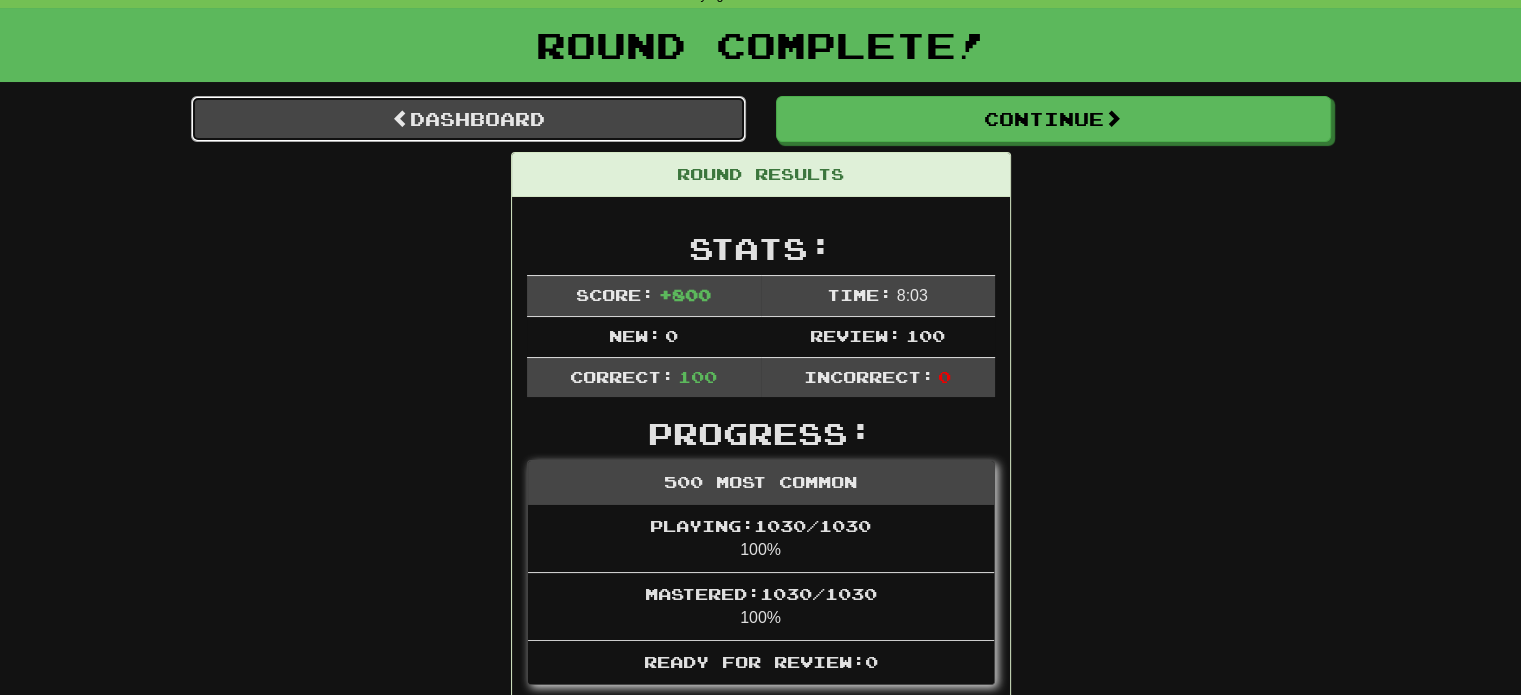 click on "Dashboard" at bounding box center [468, 119] 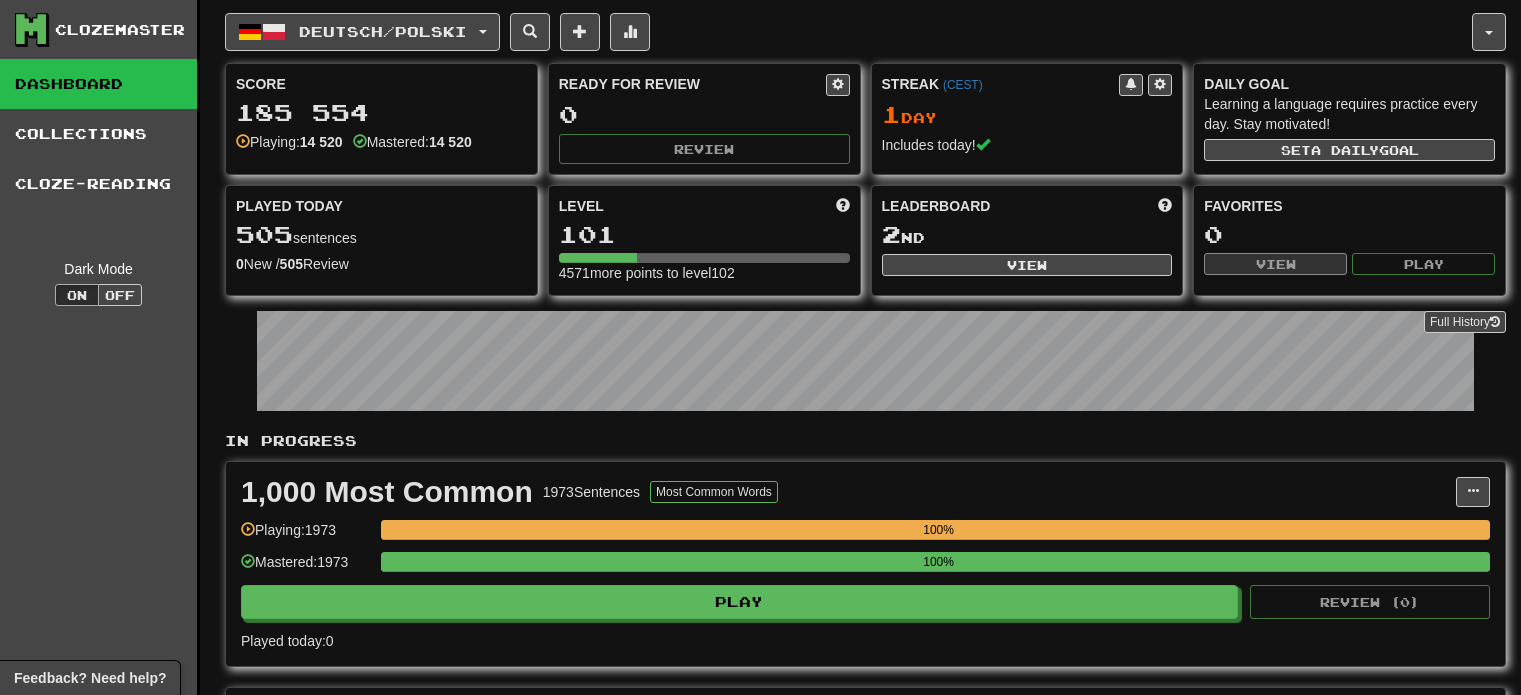 scroll, scrollTop: 0, scrollLeft: 0, axis: both 